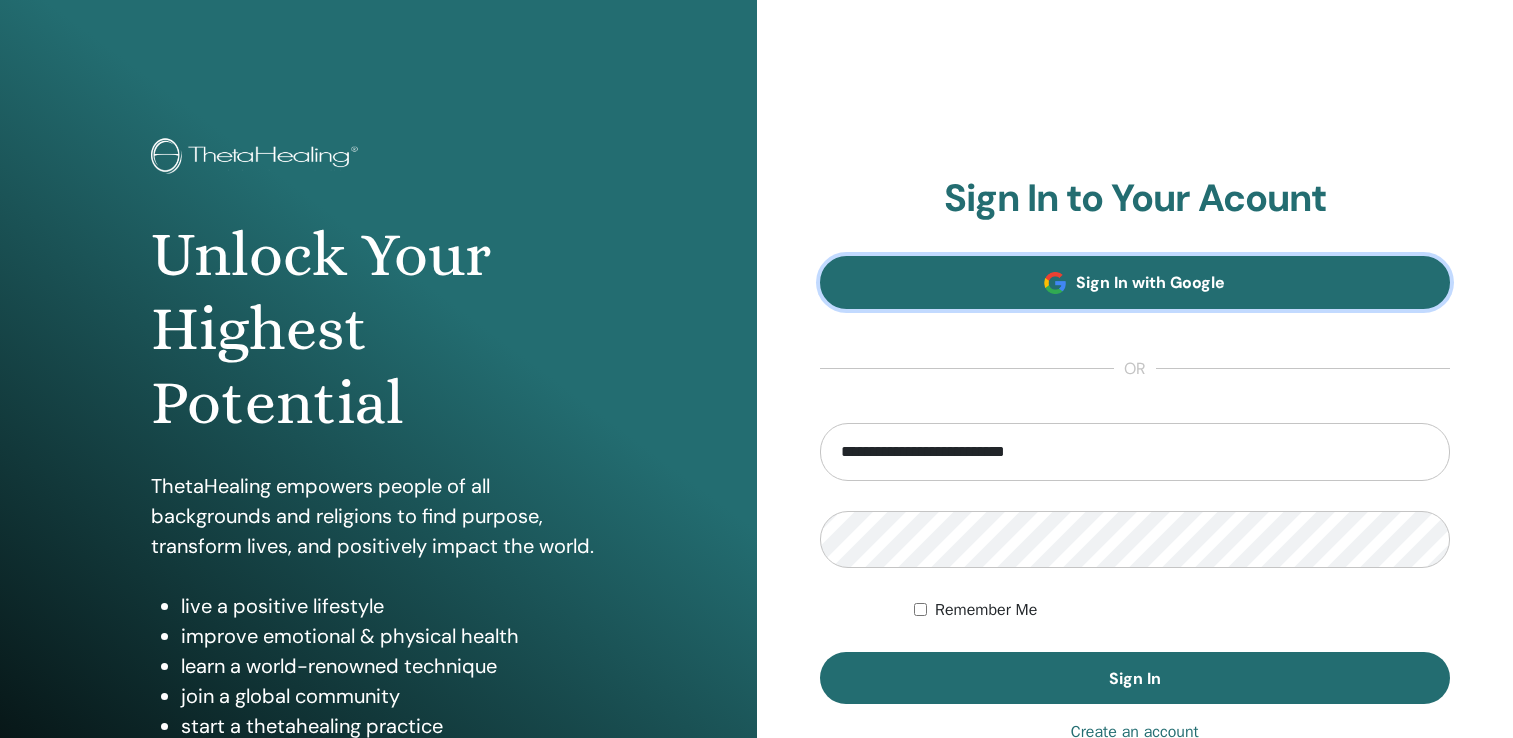 scroll, scrollTop: 0, scrollLeft: 0, axis: both 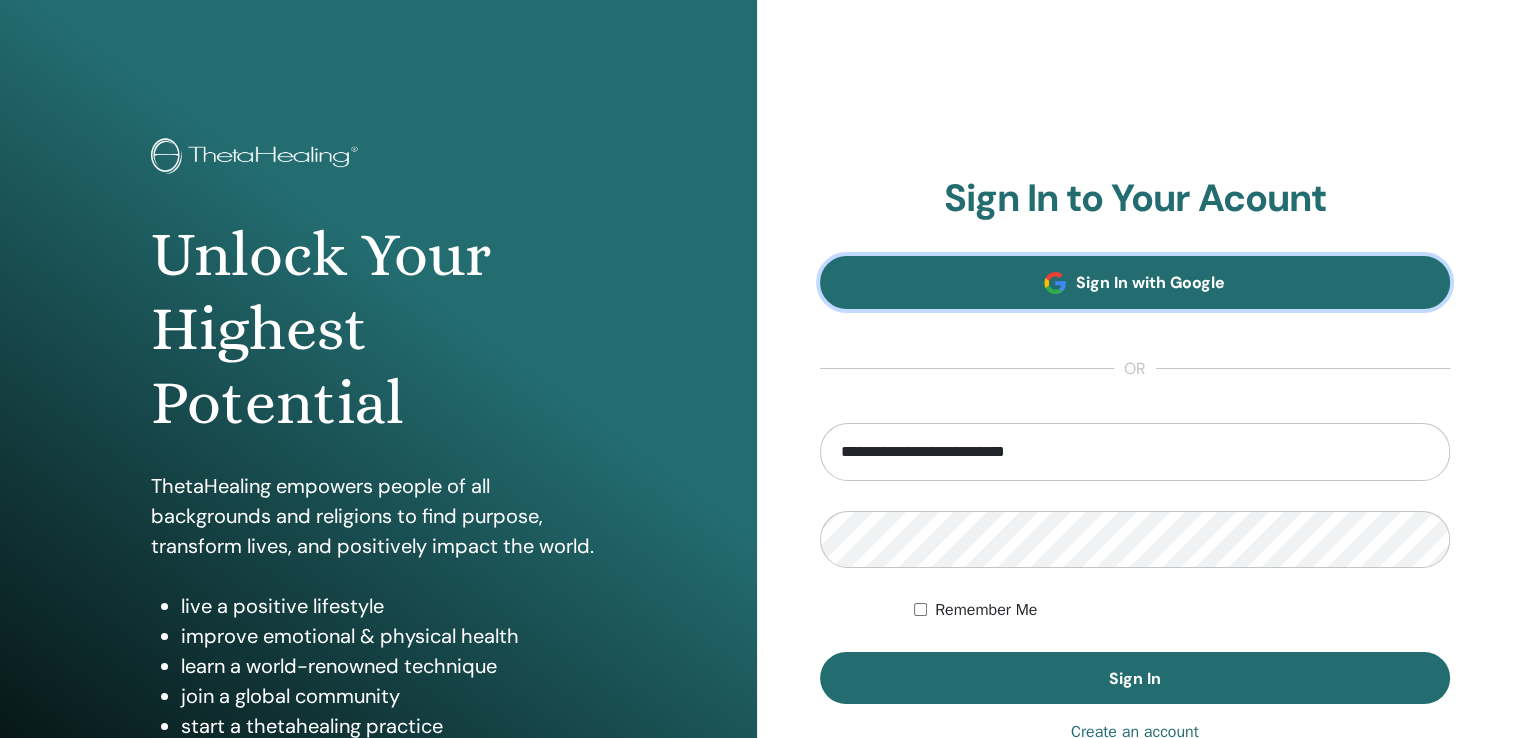 drag, startPoint x: 0, startPoint y: 0, endPoint x: 1175, endPoint y: 298, distance: 1212.2001 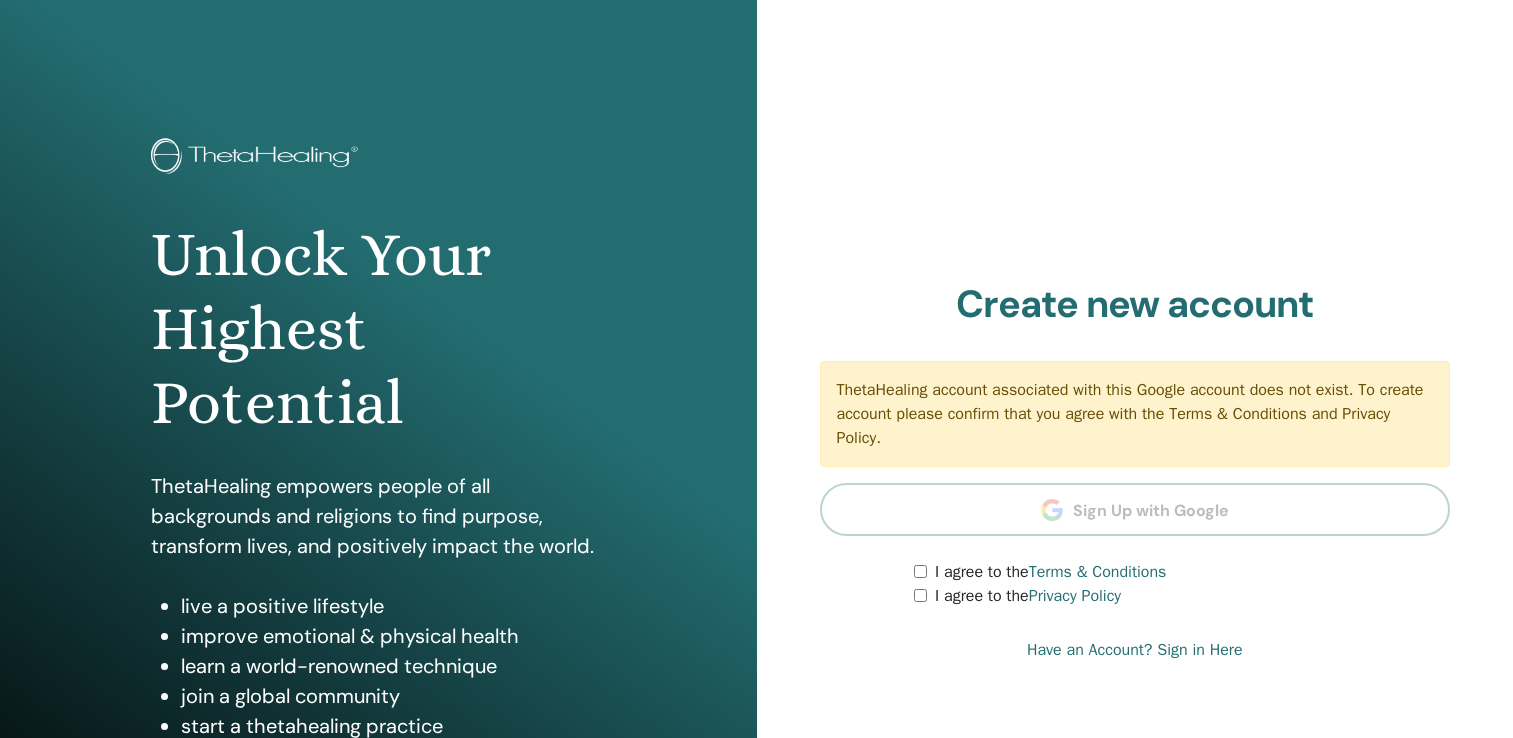scroll, scrollTop: 0, scrollLeft: 0, axis: both 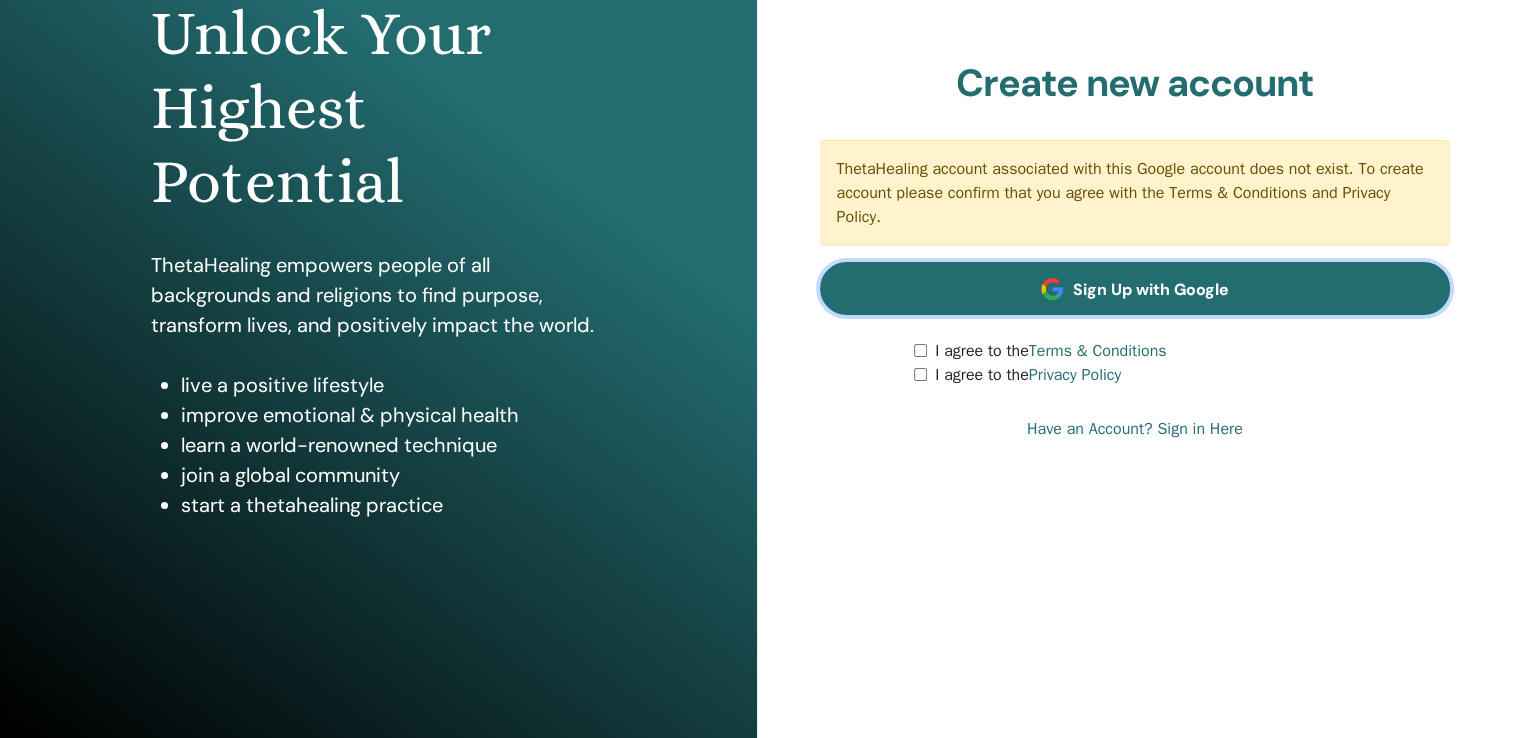 click on "Sign Up with Google" at bounding box center (1135, 288) 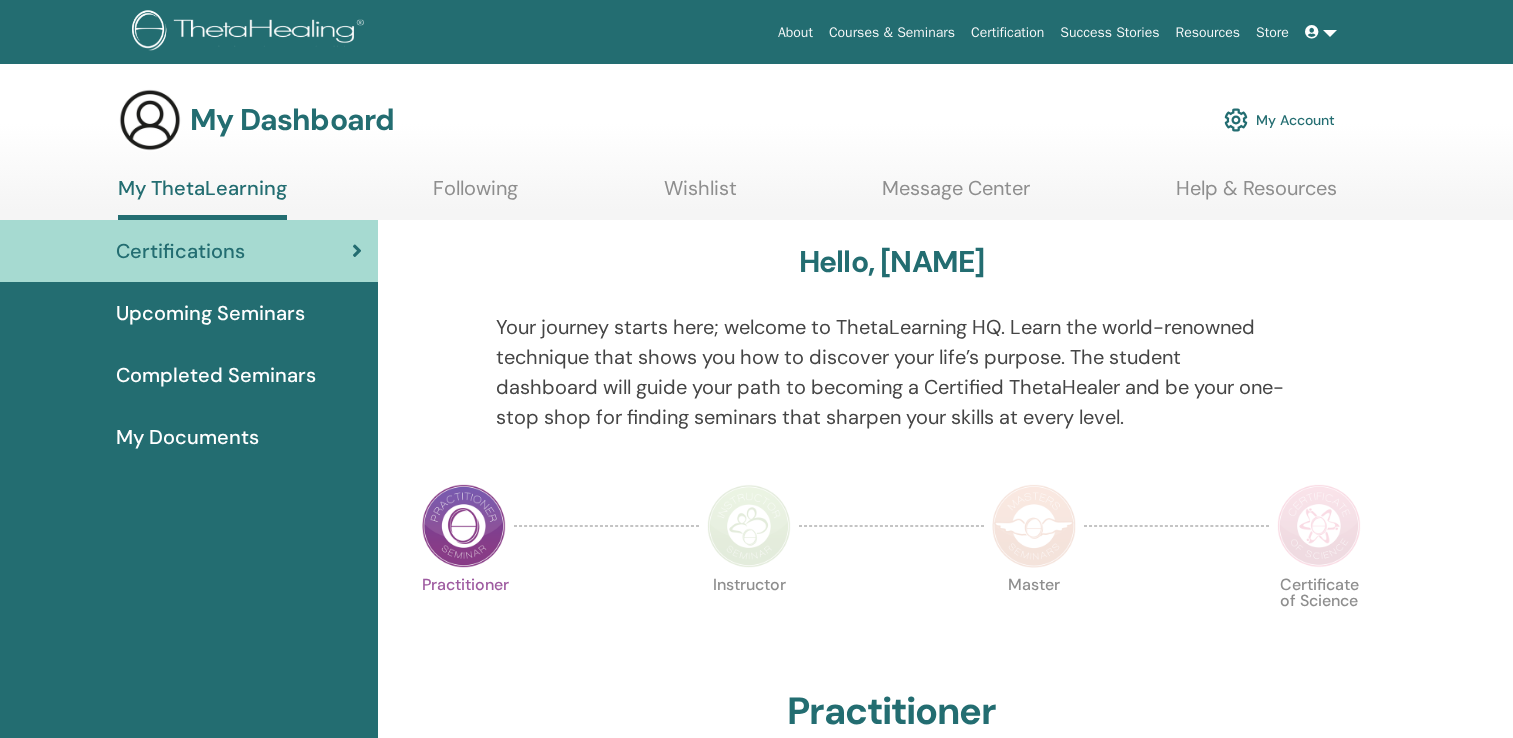 scroll, scrollTop: 0, scrollLeft: 0, axis: both 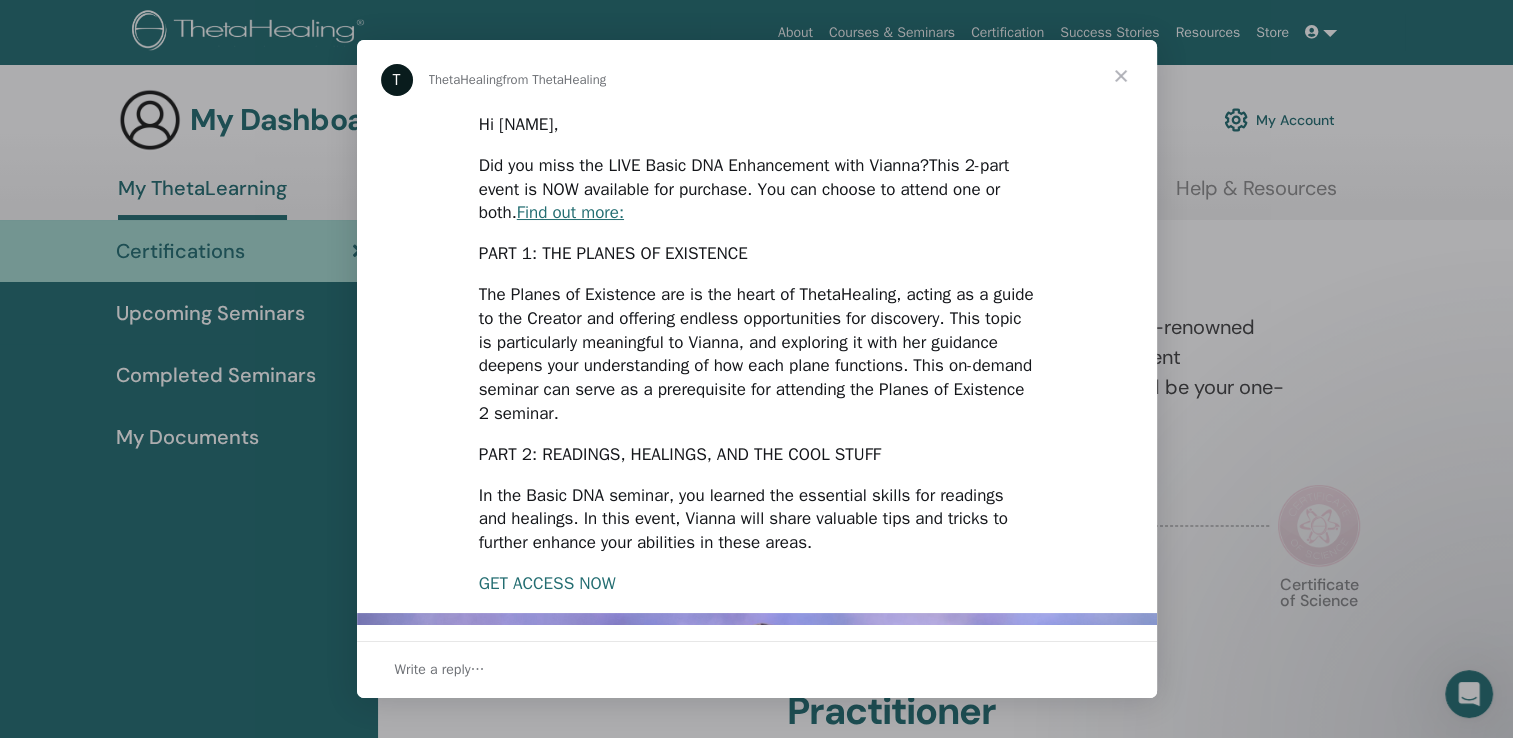 click on "GET ACCESS NOW" at bounding box center [547, 583] 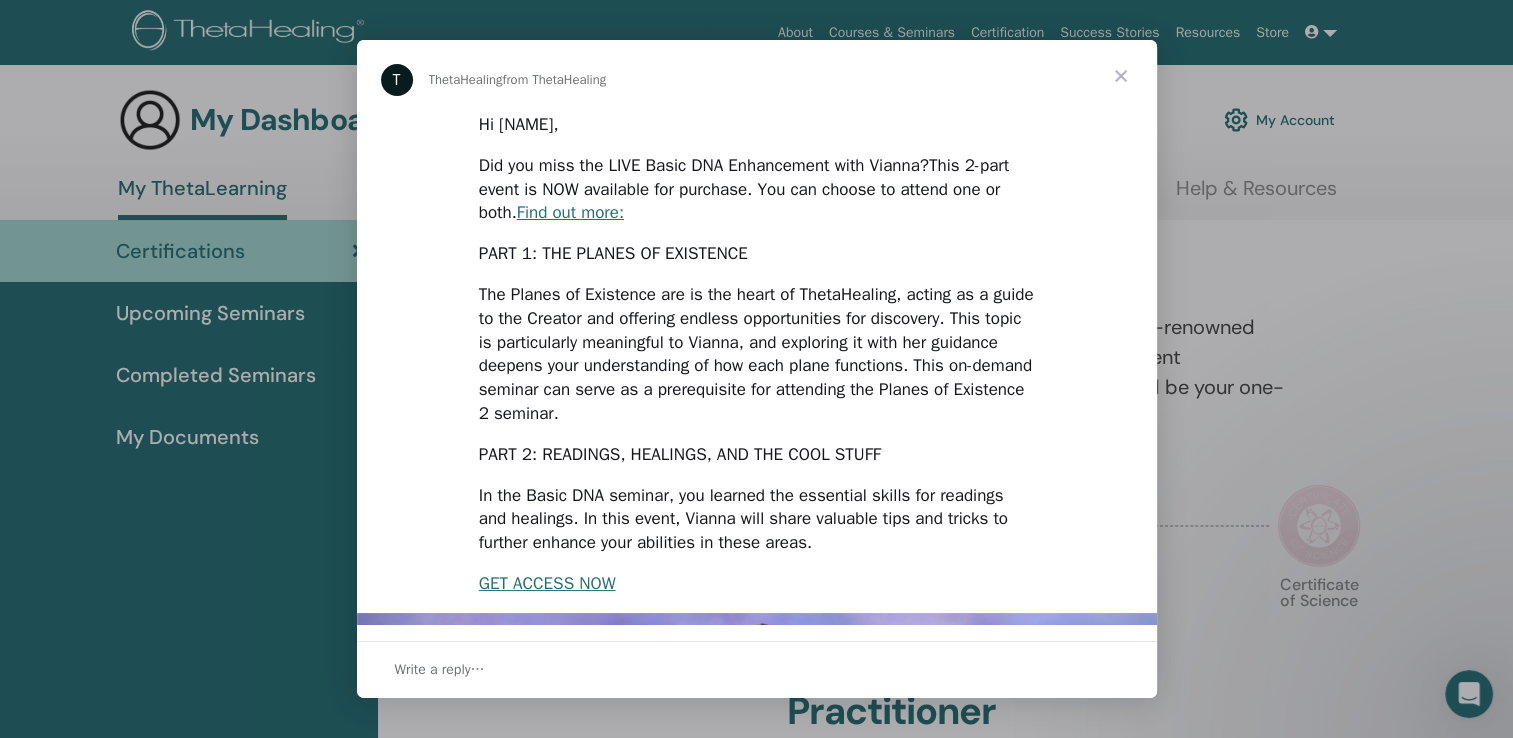 click at bounding box center [1121, 76] 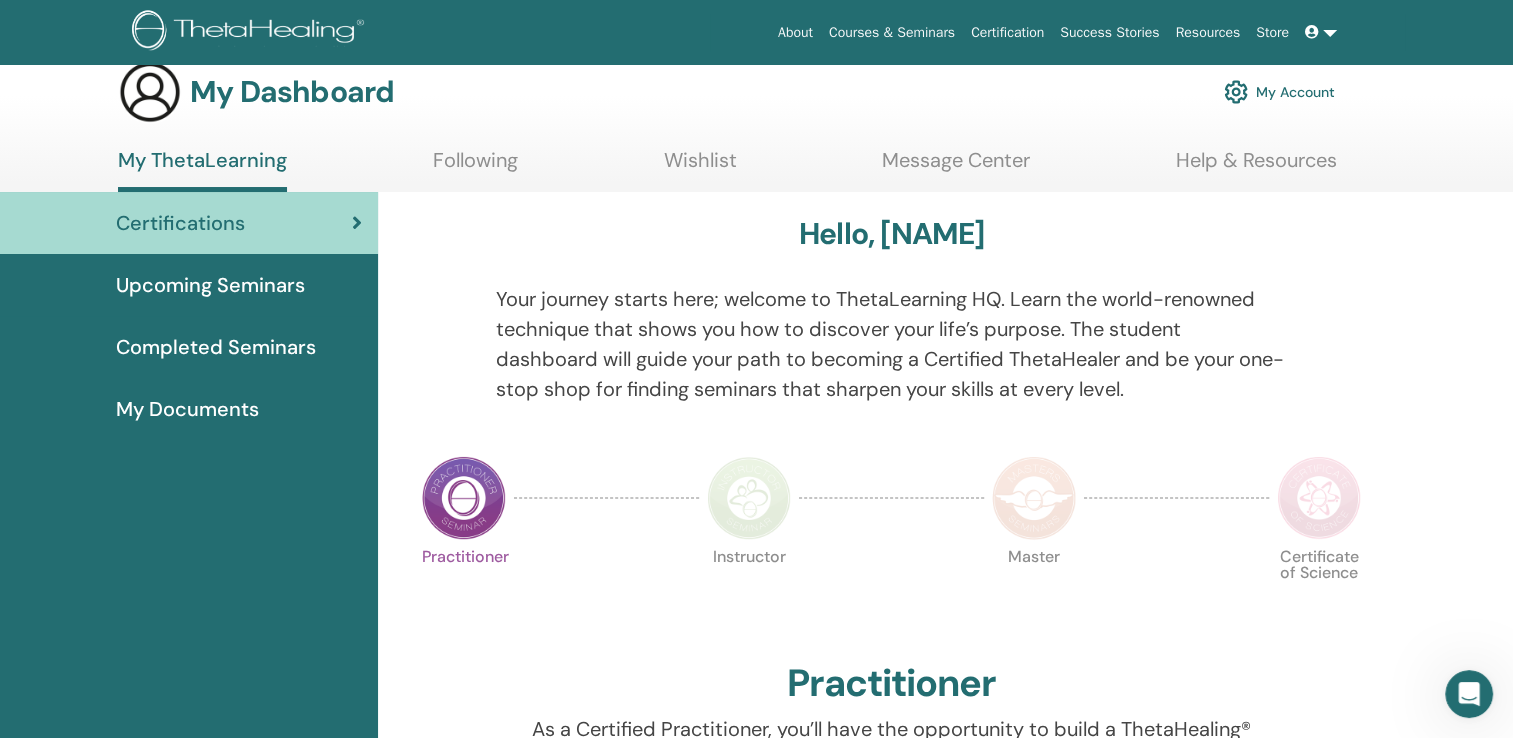 scroll, scrollTop: 0, scrollLeft: 0, axis: both 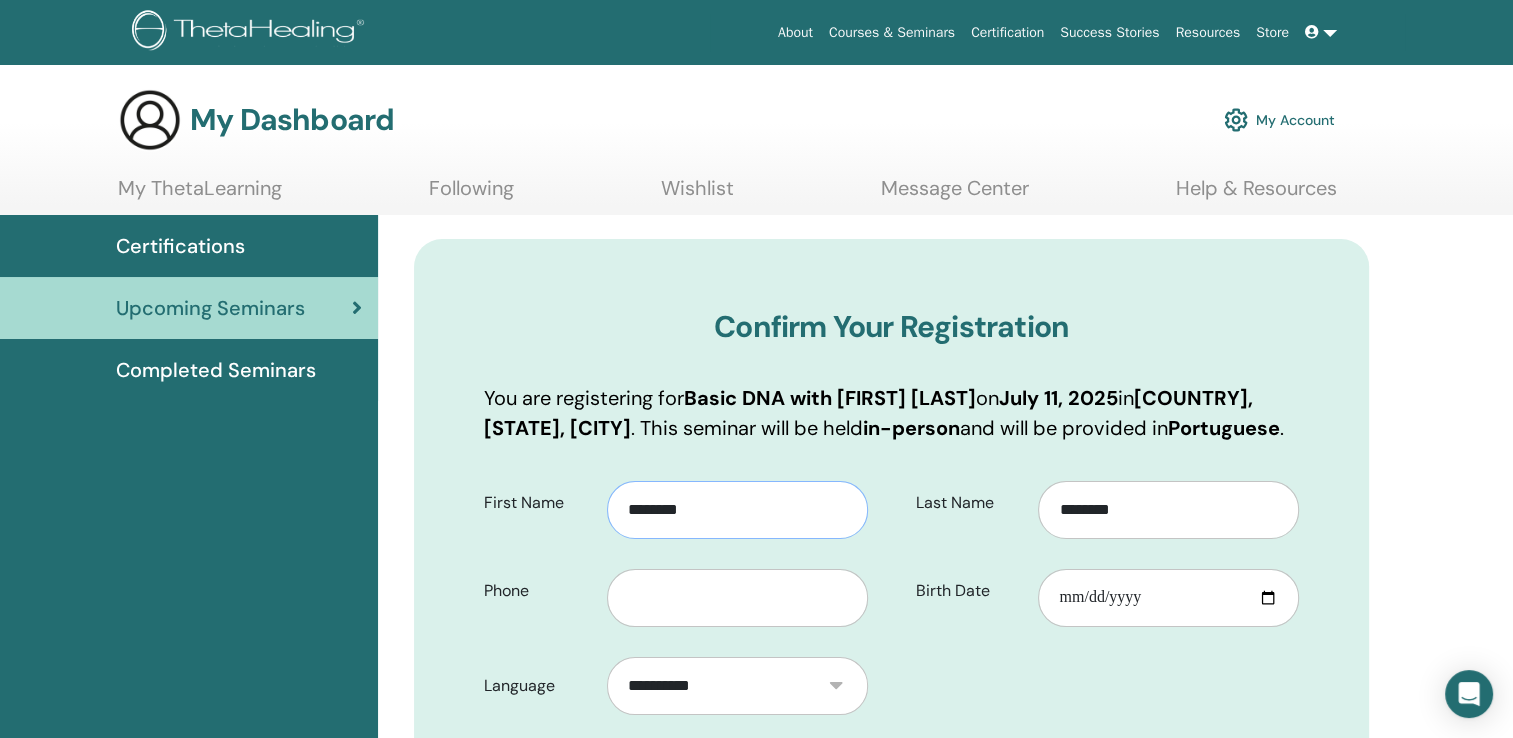 drag, startPoint x: 688, startPoint y: 555, endPoint x: 434, endPoint y: 570, distance: 254.44254 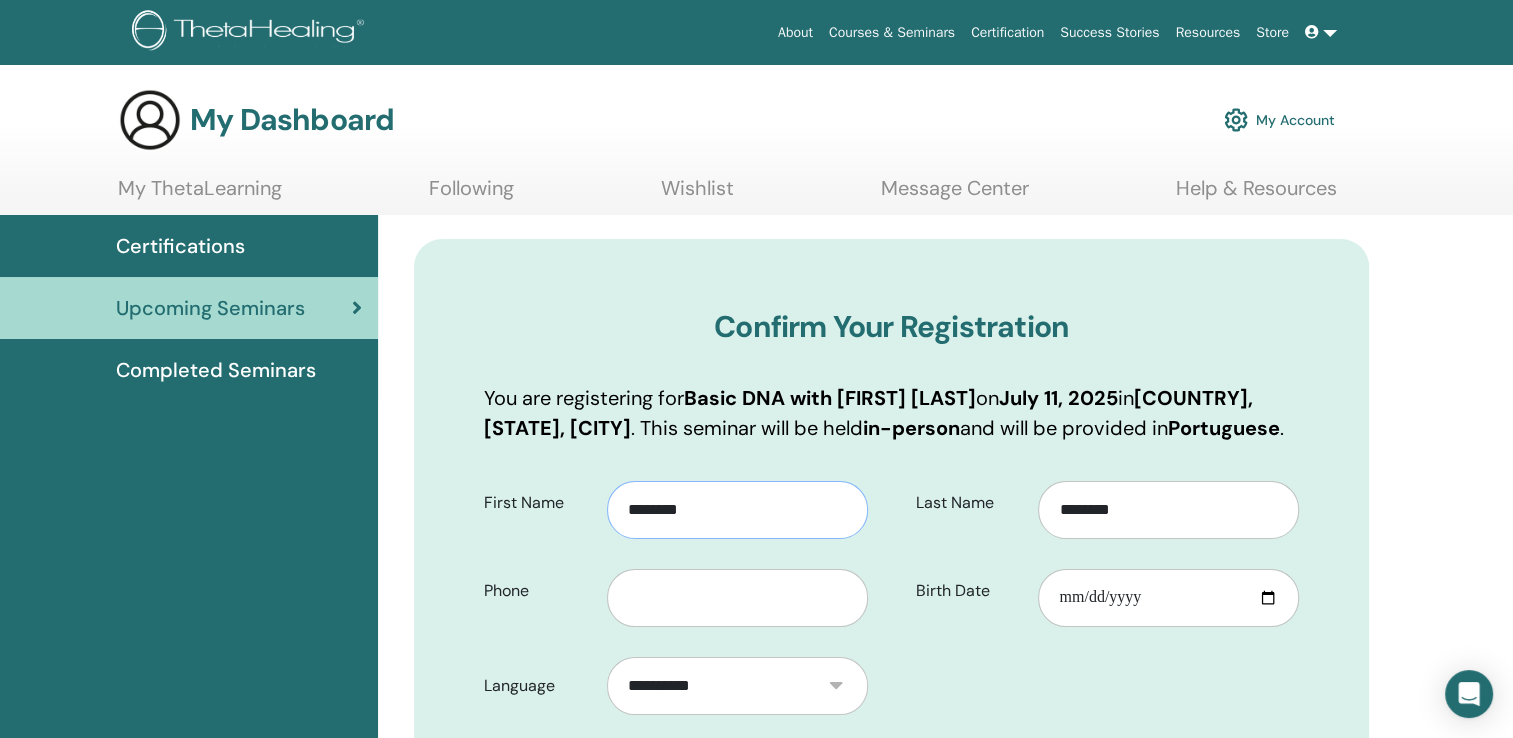 click on "Confirm Your Registration
You are registering for  Basic DNA with Mariana Luísa Petry  on  July 11, 2025  in  Brazil, RS, Novo Hamburgo .
This seminar will be held  in-person
and will be provided in  Portuguese .
First Name
********
Phone
Last Name
********
Birth Date
Language" at bounding box center (891, 879) 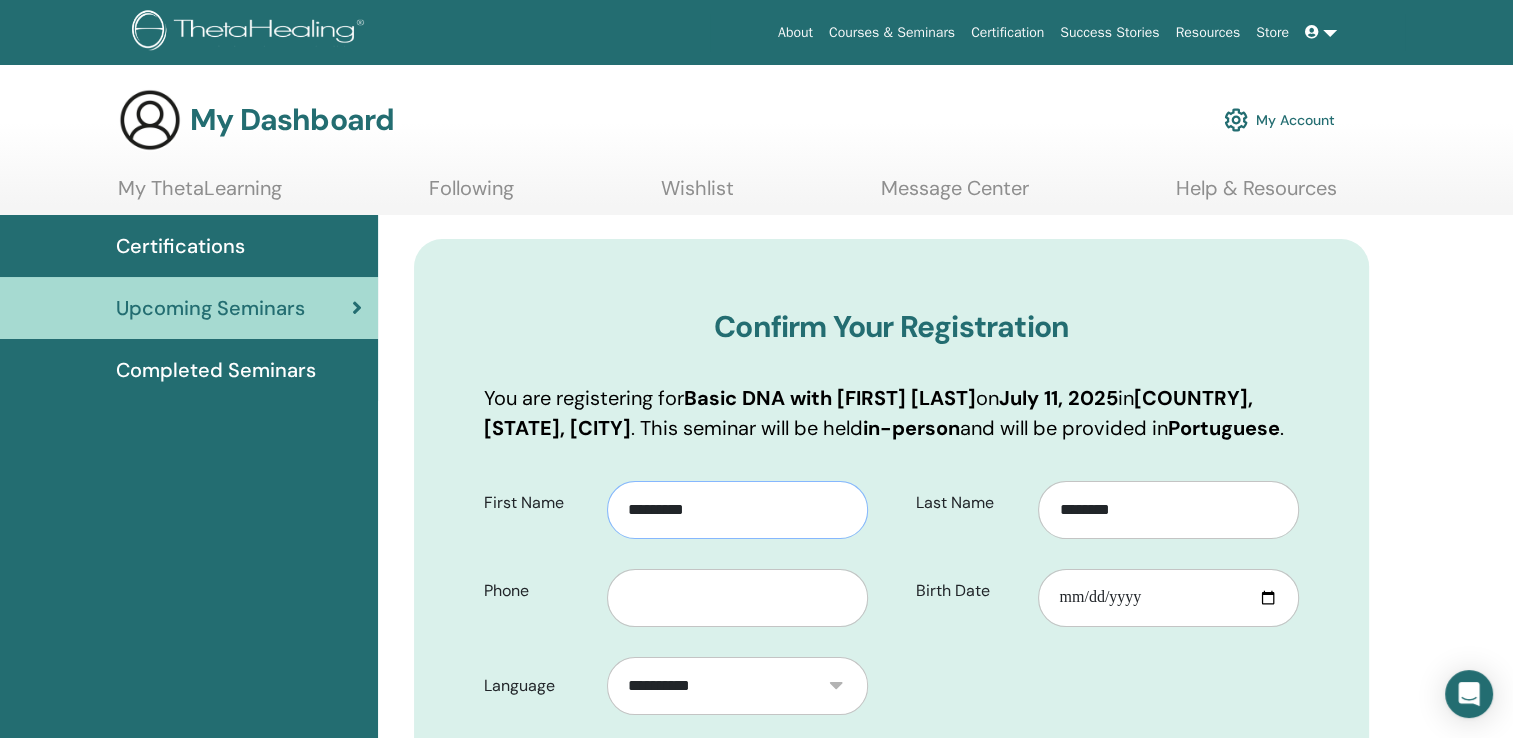 type on "********" 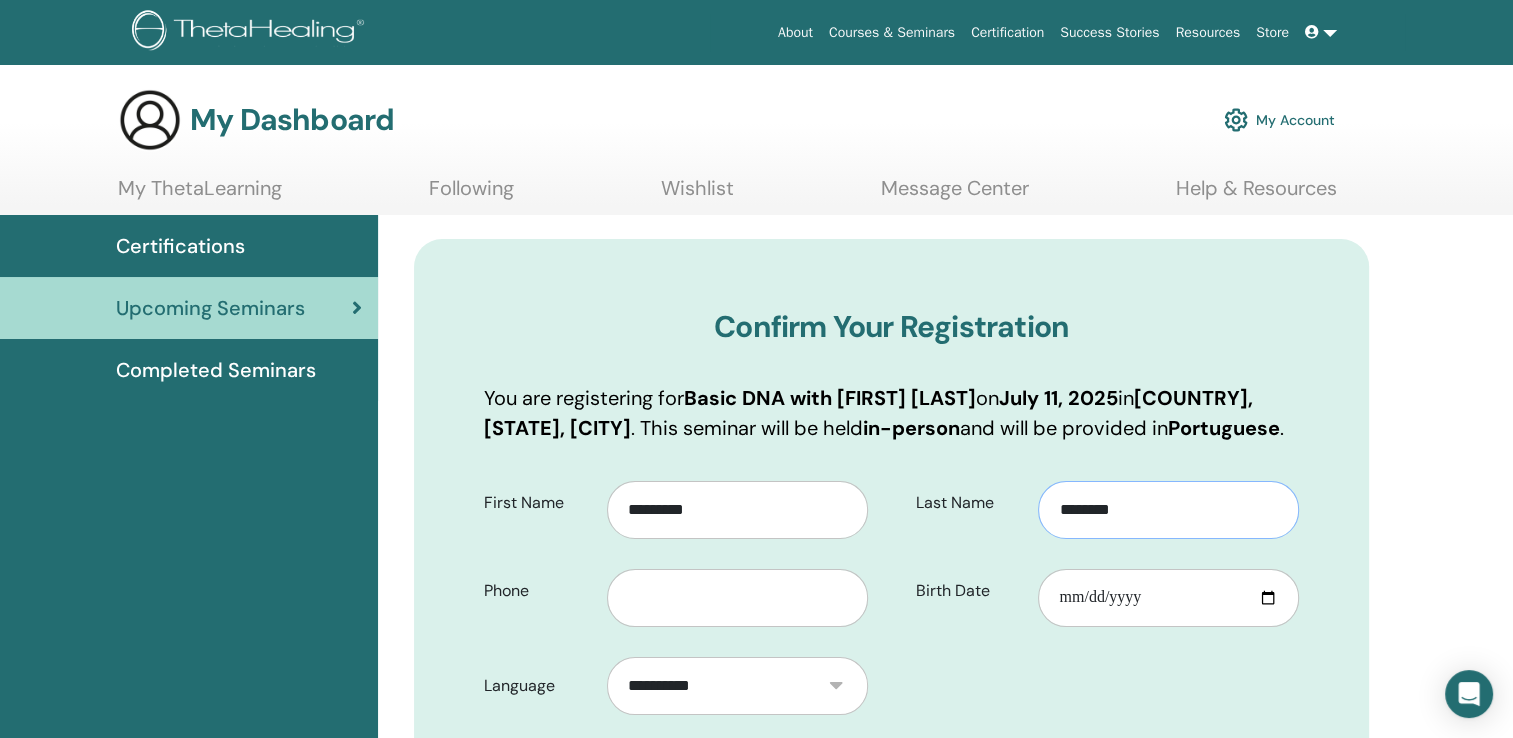 drag, startPoint x: 1162, startPoint y: 537, endPoint x: 918, endPoint y: 570, distance: 246.22145 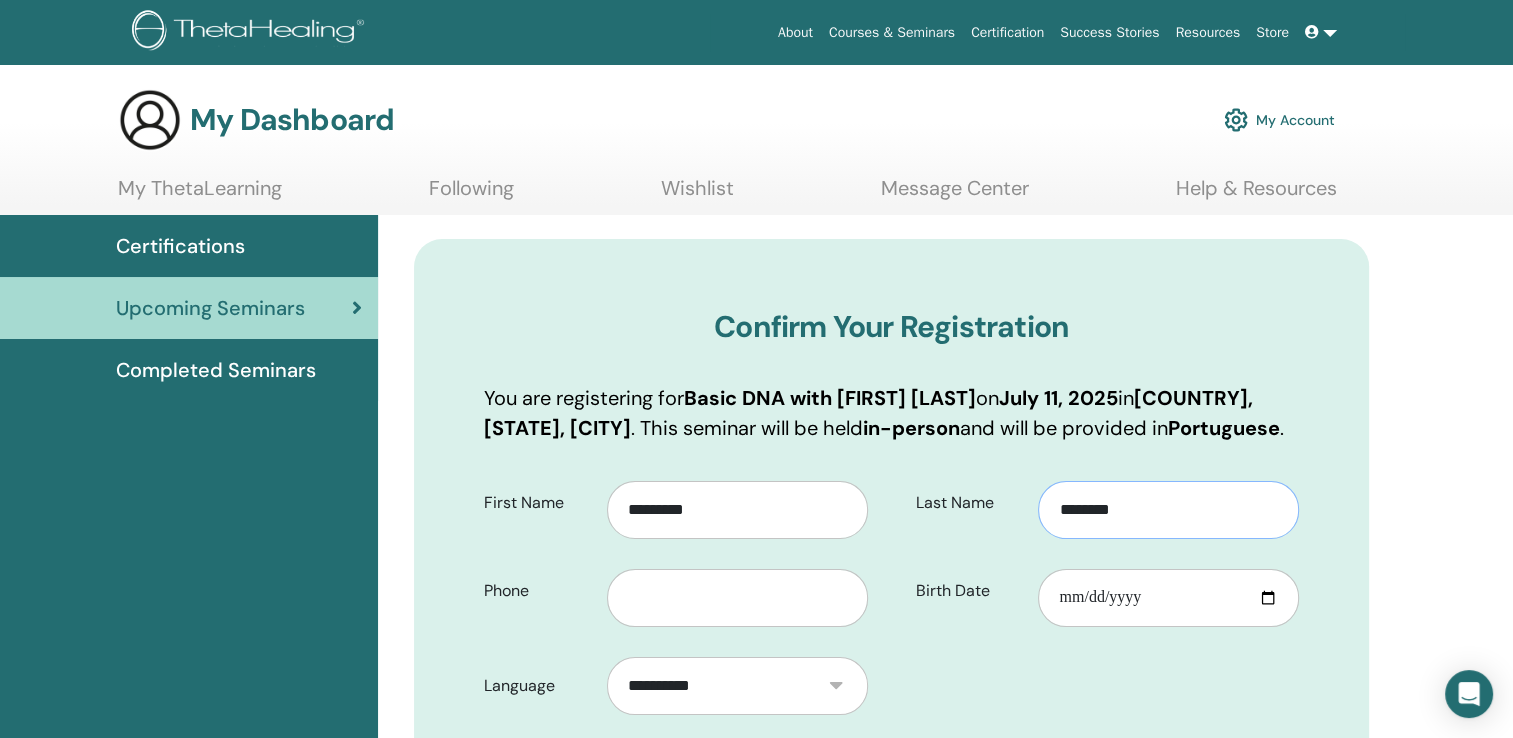 click on "Last Name
********
Birth Date" at bounding box center [1103, 555] 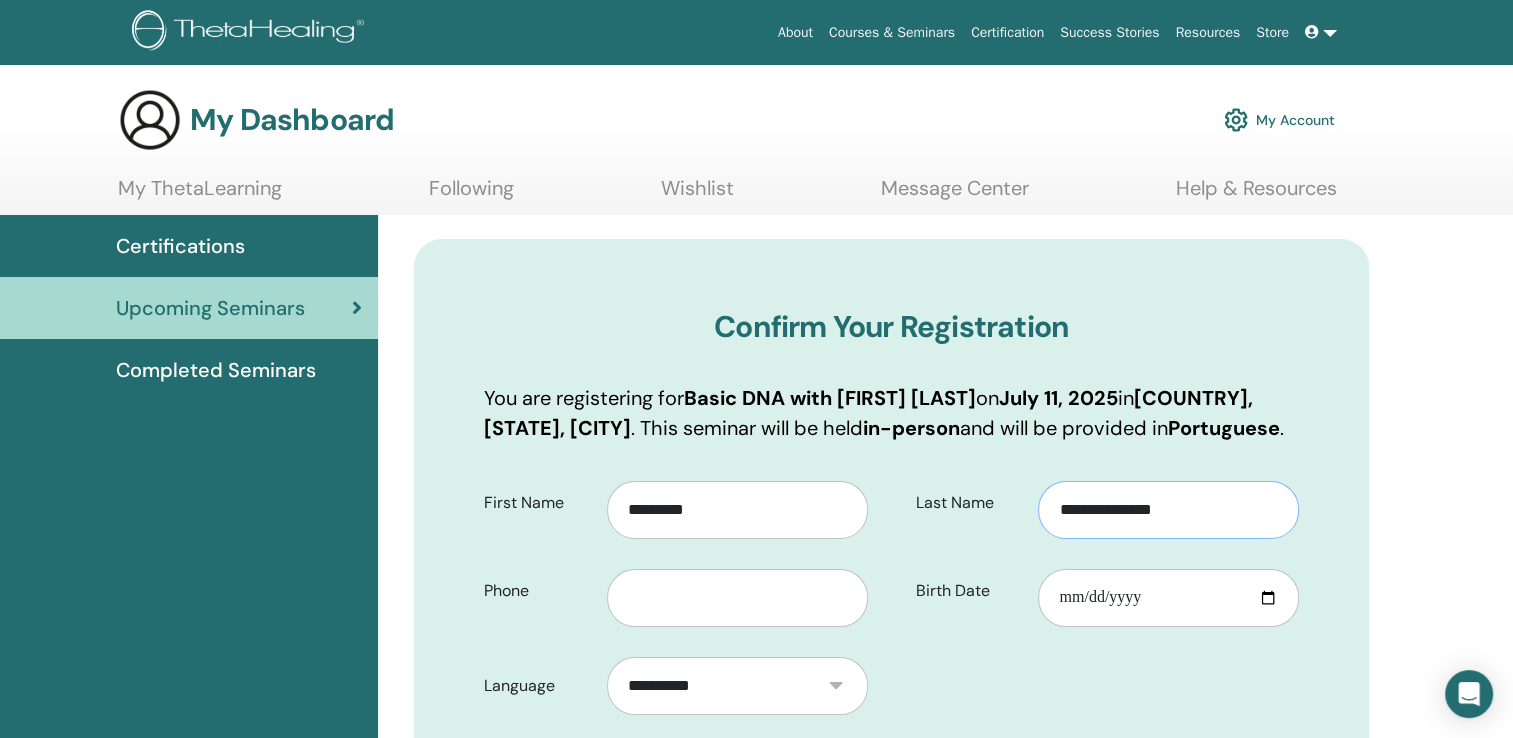 type on "**********" 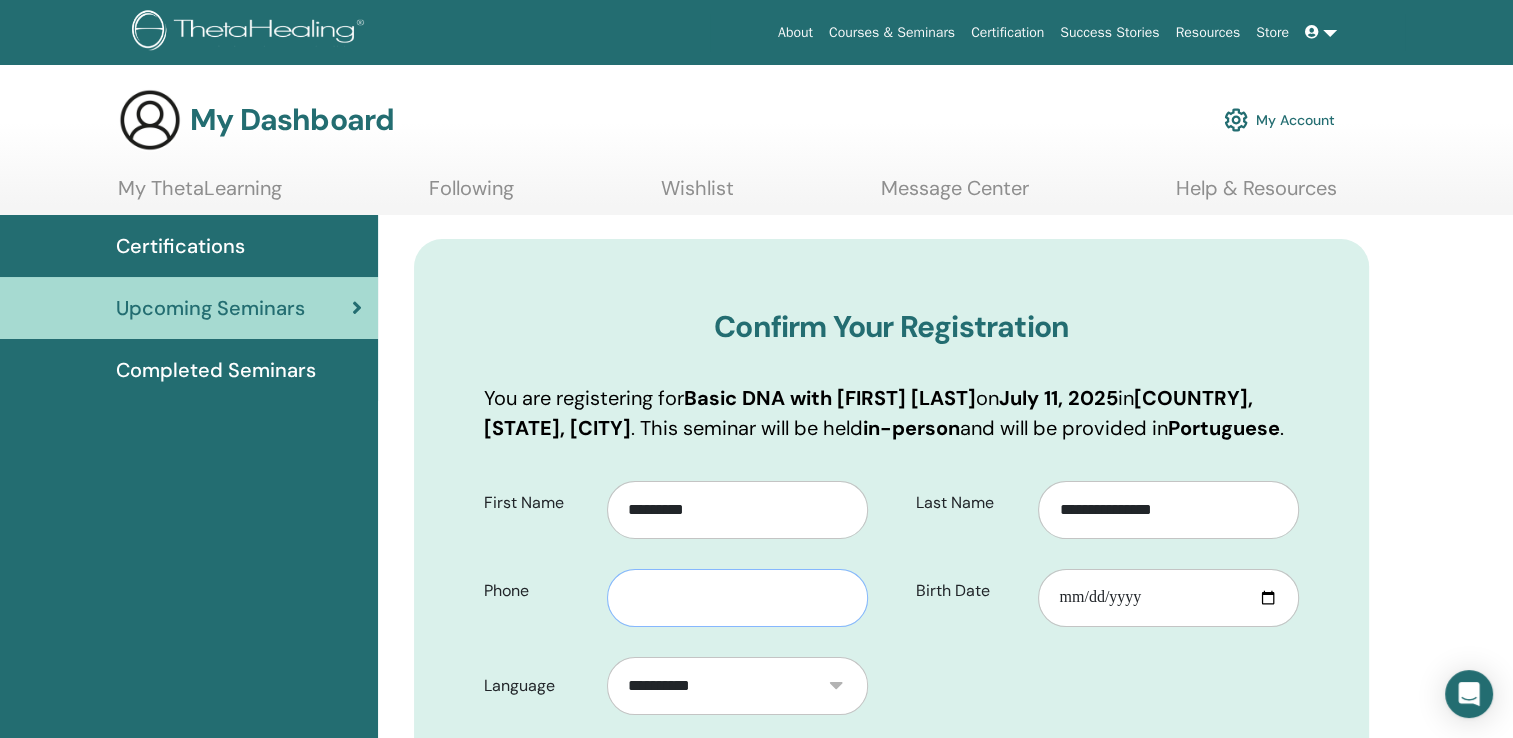 click at bounding box center [737, 598] 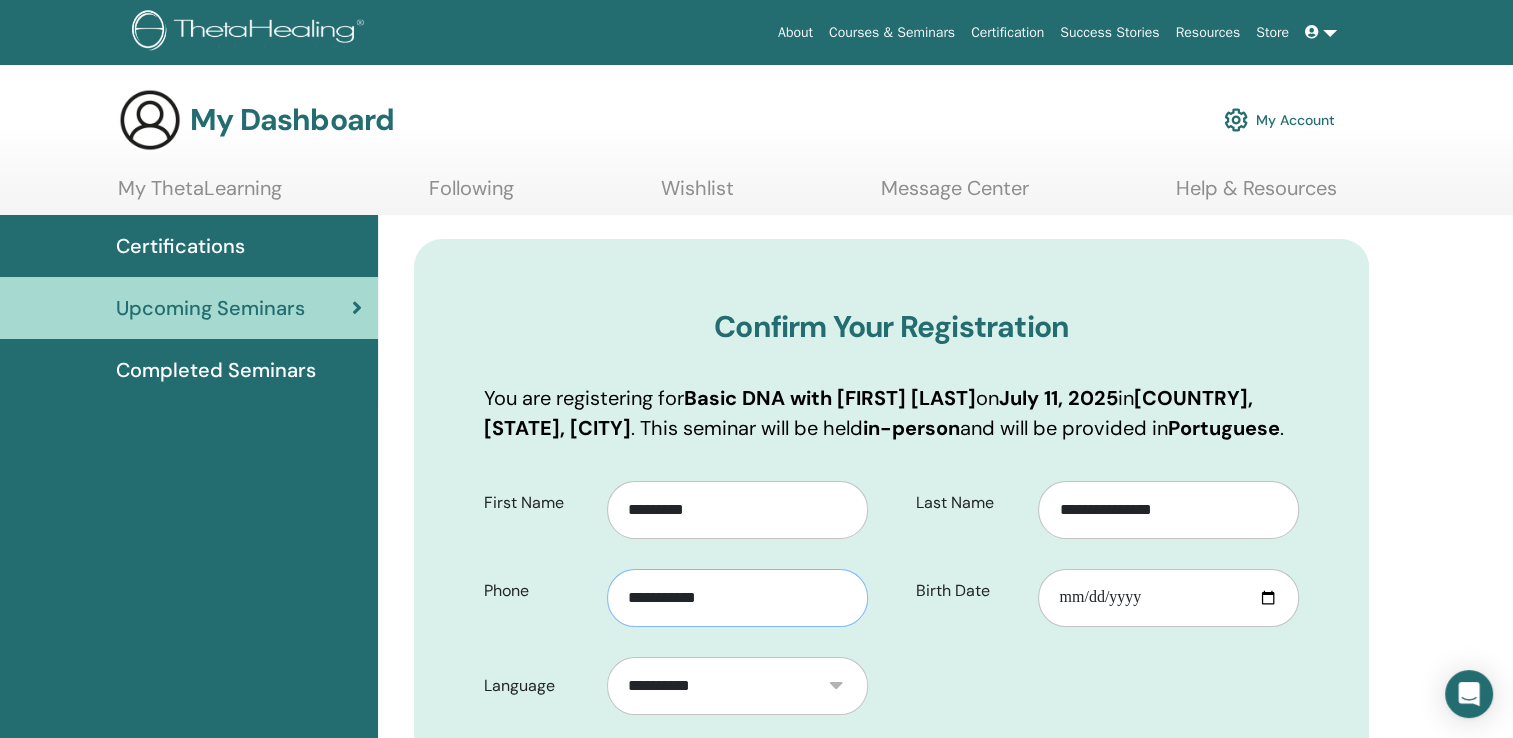 type on "**********" 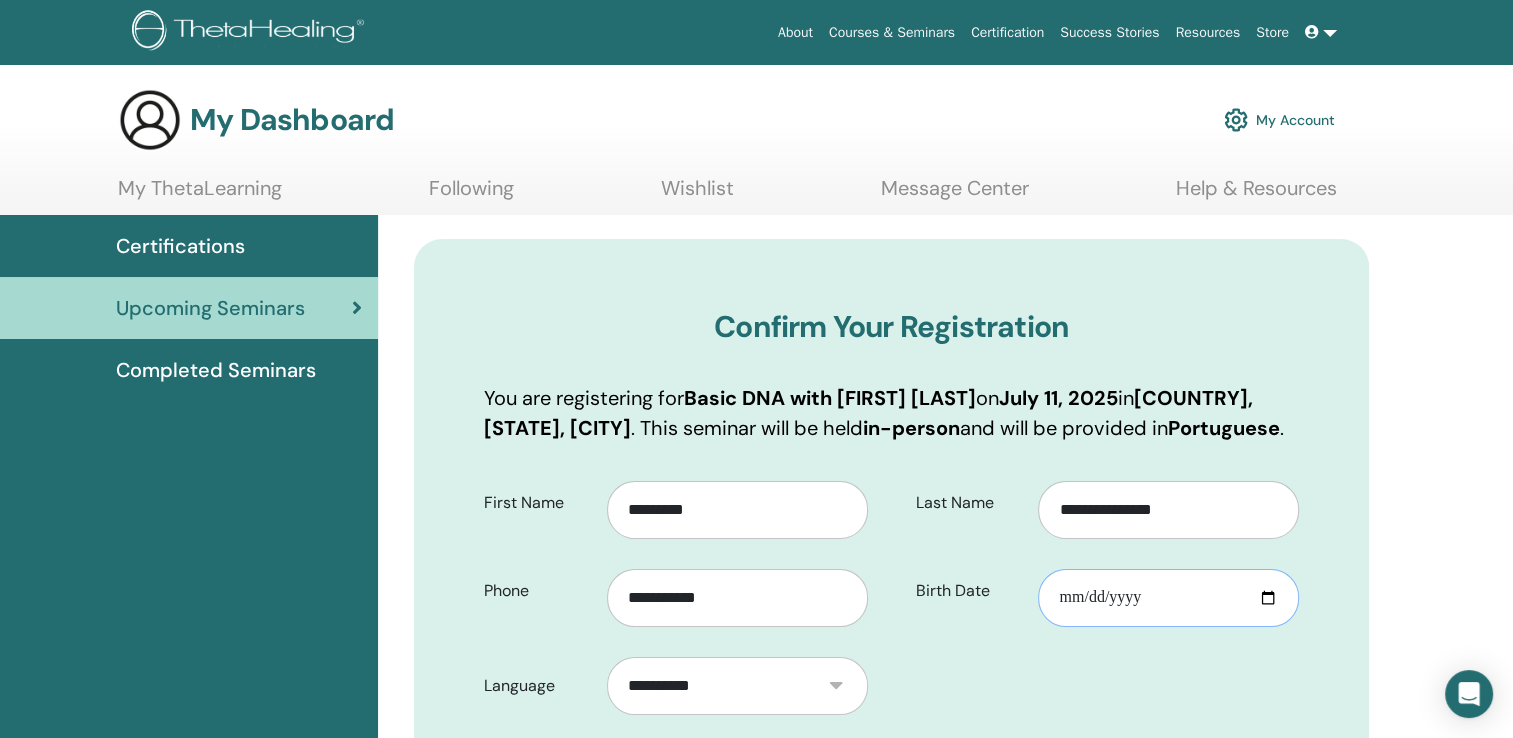 click on "Birth Date" at bounding box center [1168, 598] 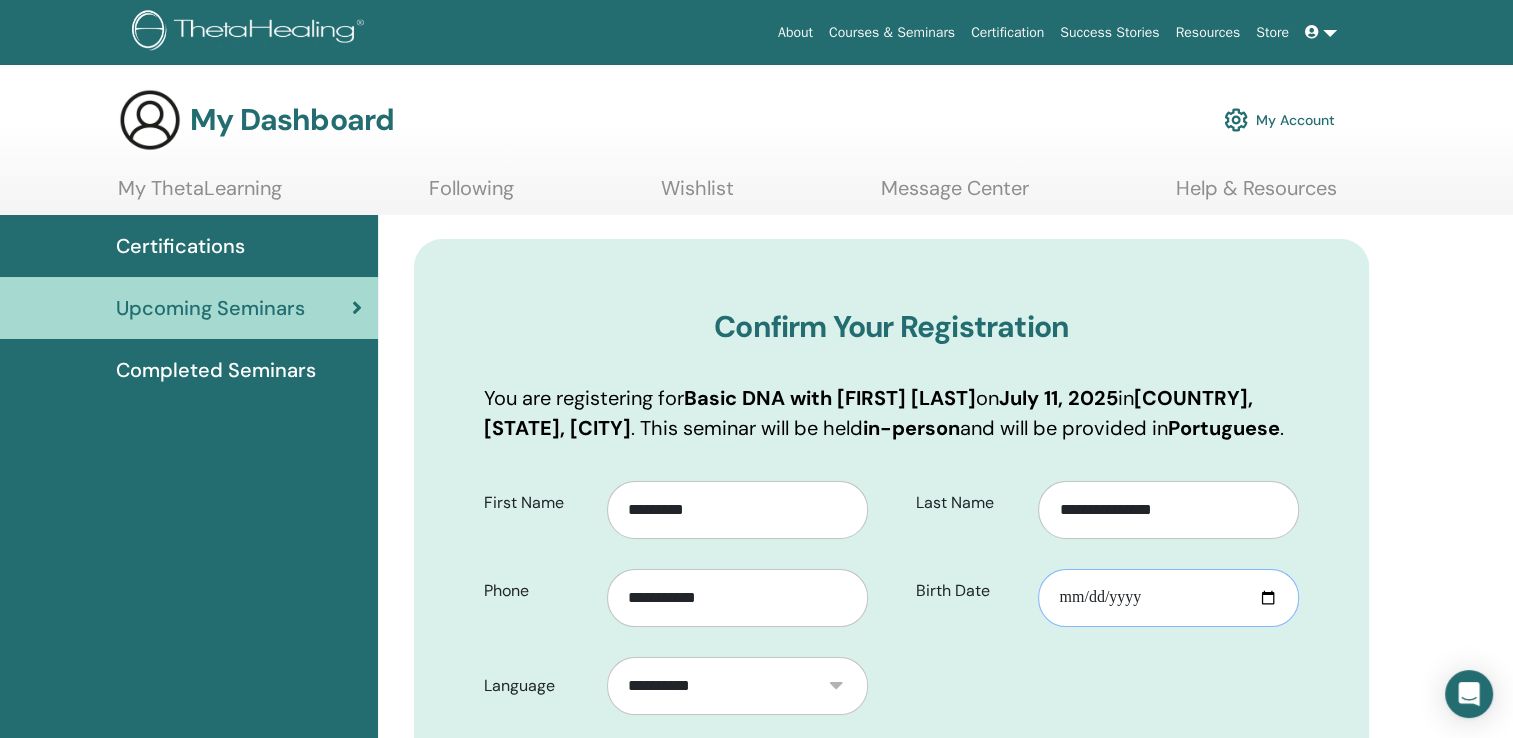 type on "**********" 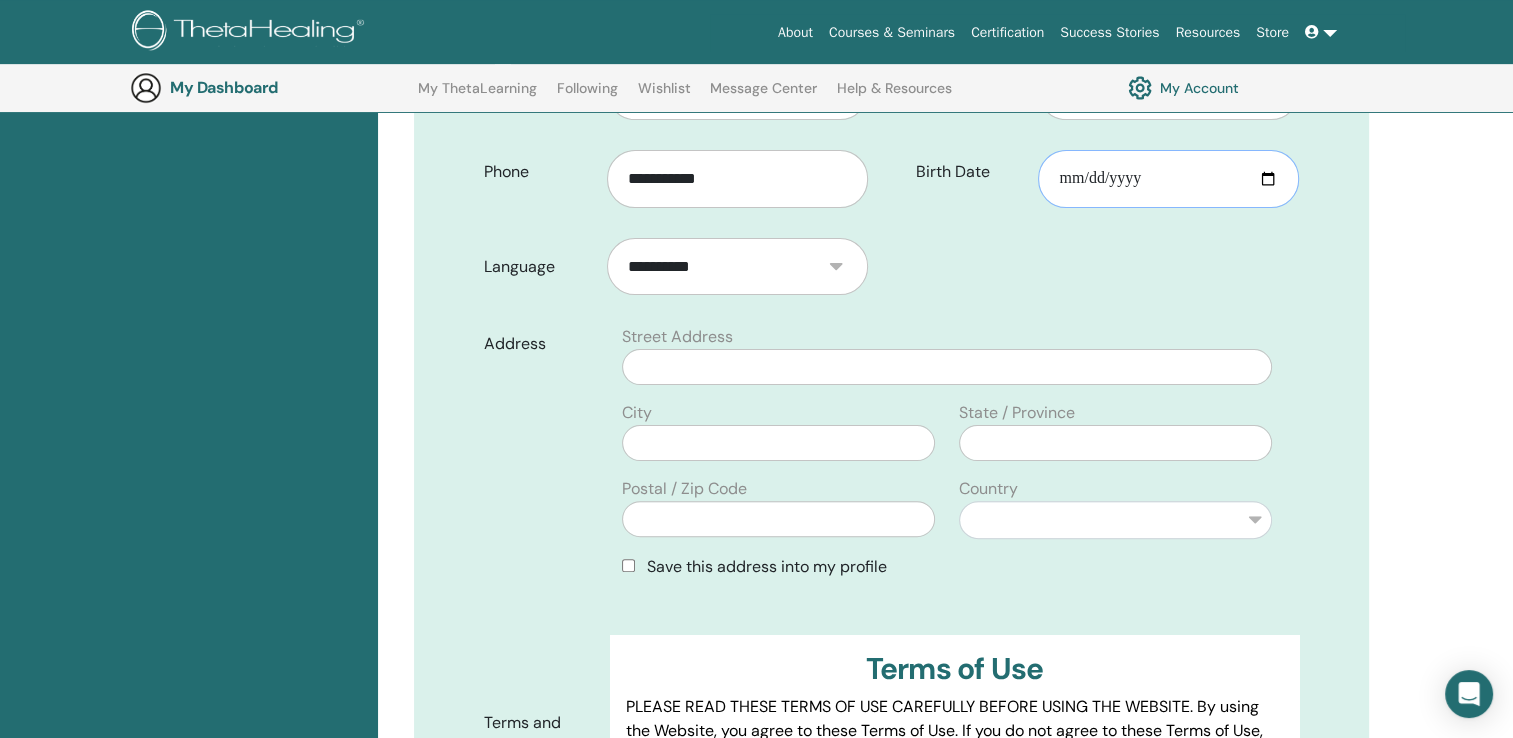 scroll, scrollTop: 482, scrollLeft: 0, axis: vertical 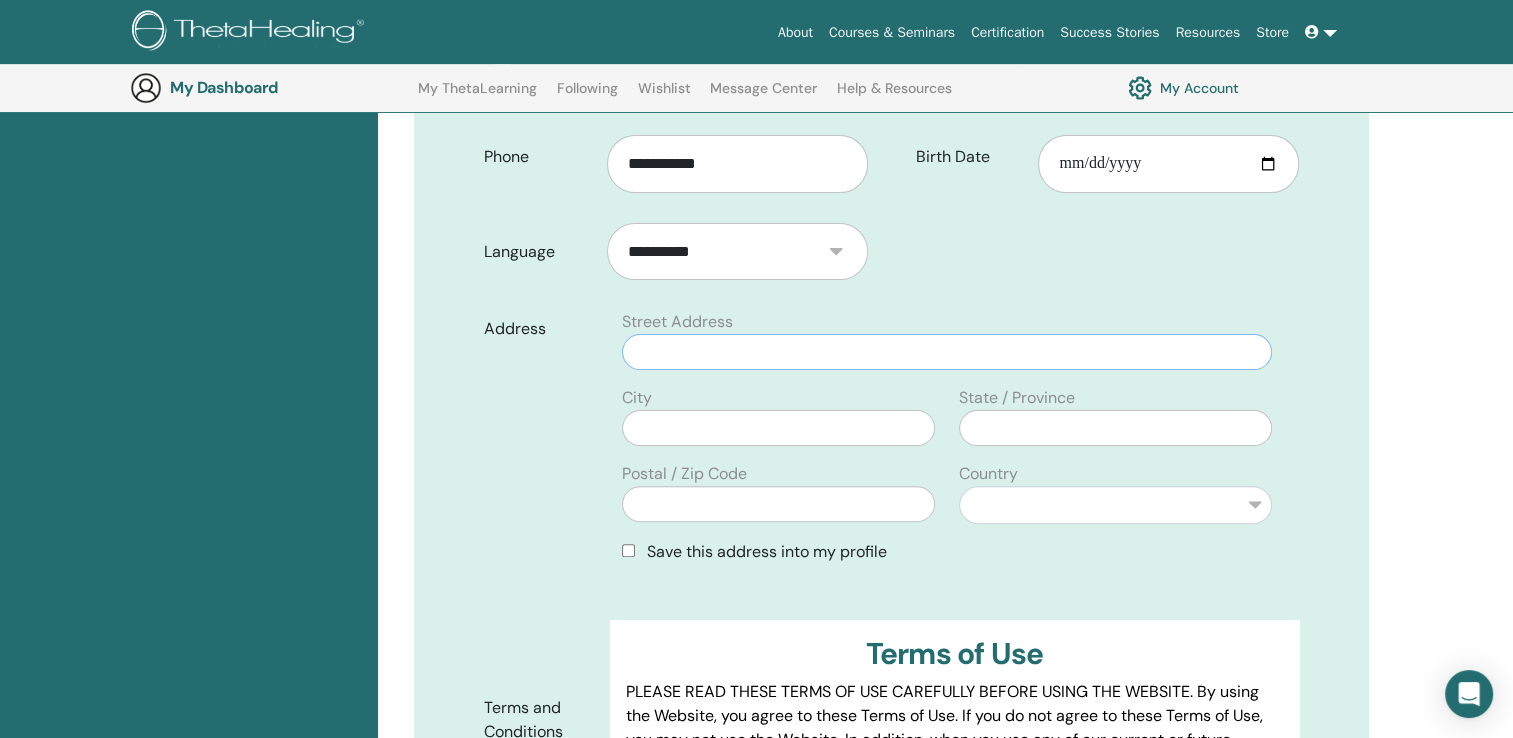click at bounding box center [947, 352] 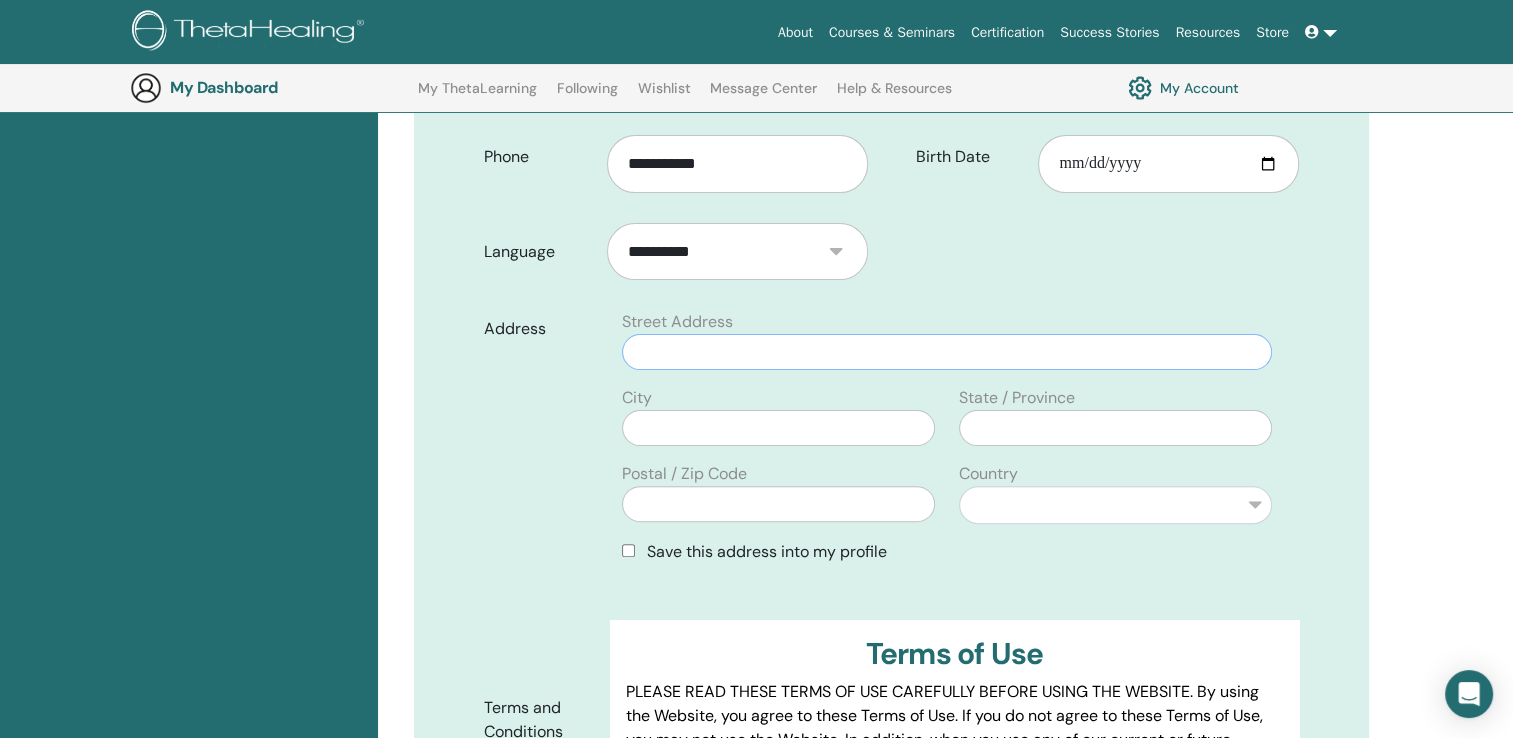 type on "**********" 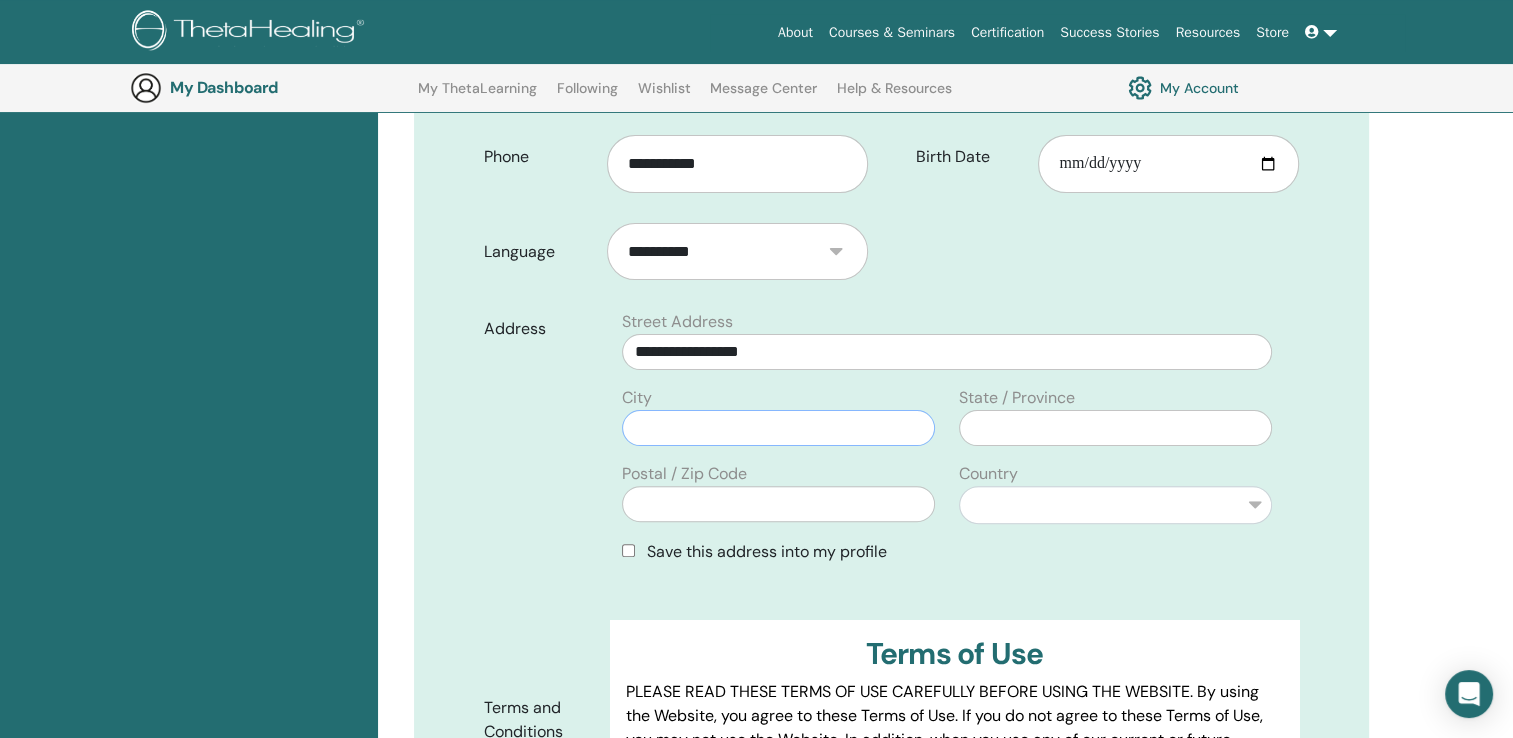 type on "******" 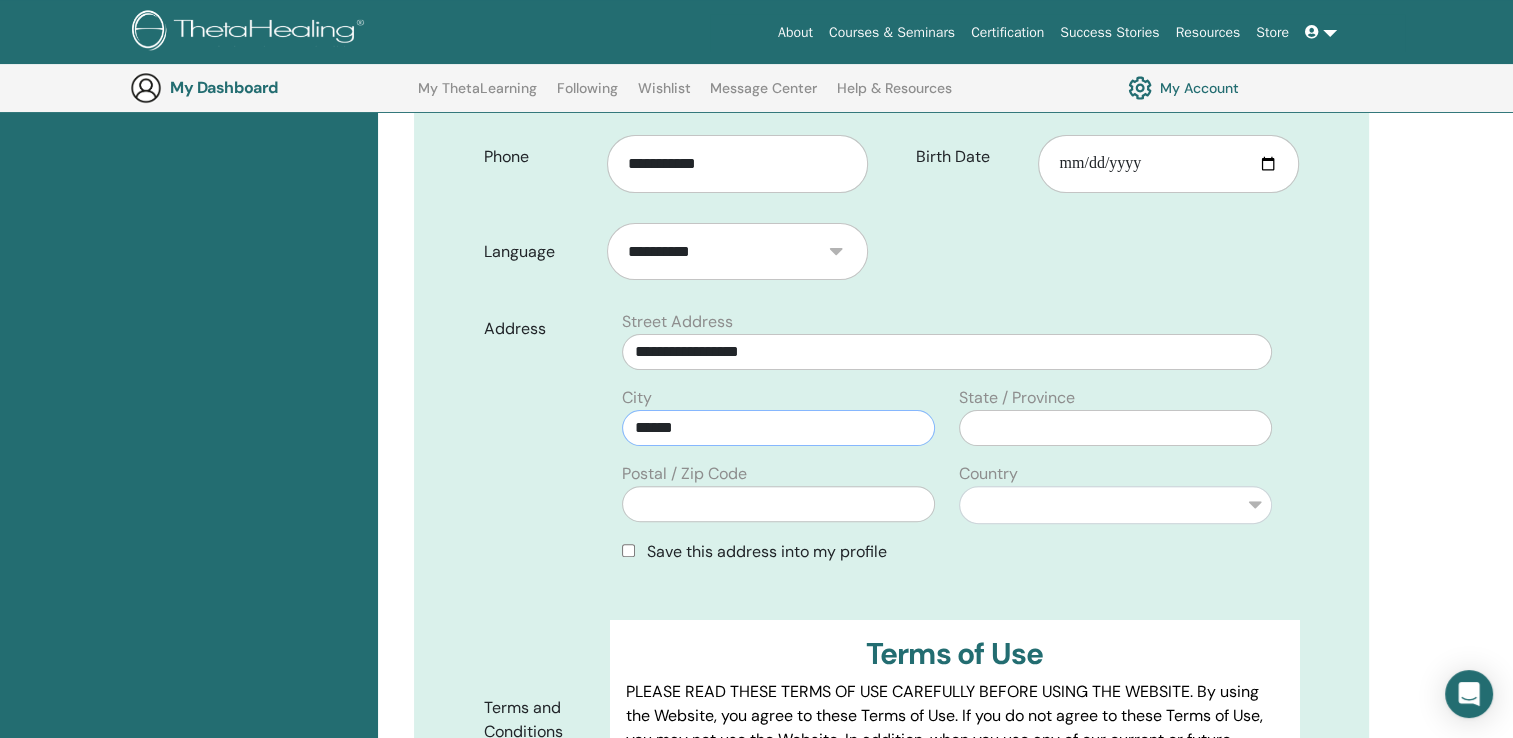 type on "*********" 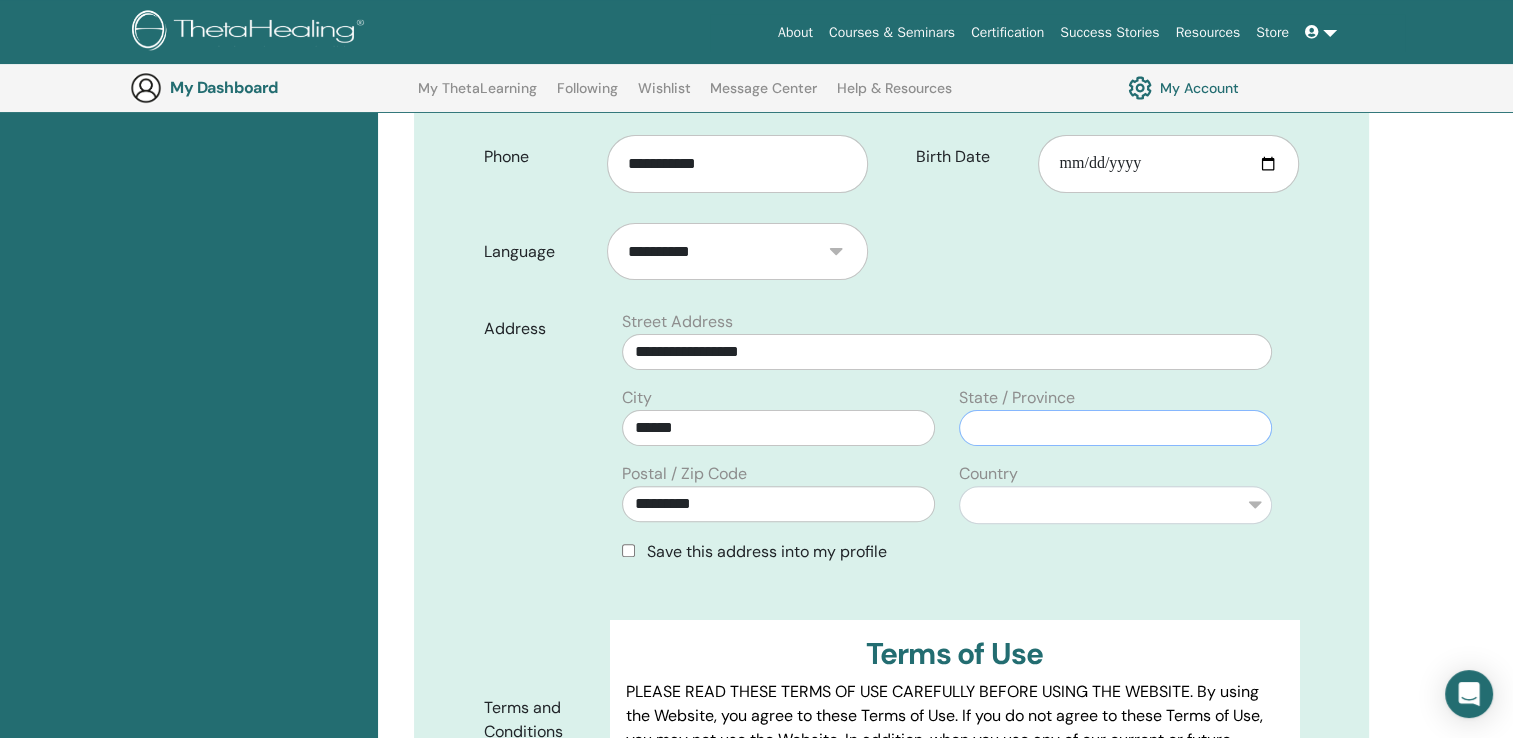 type on "********" 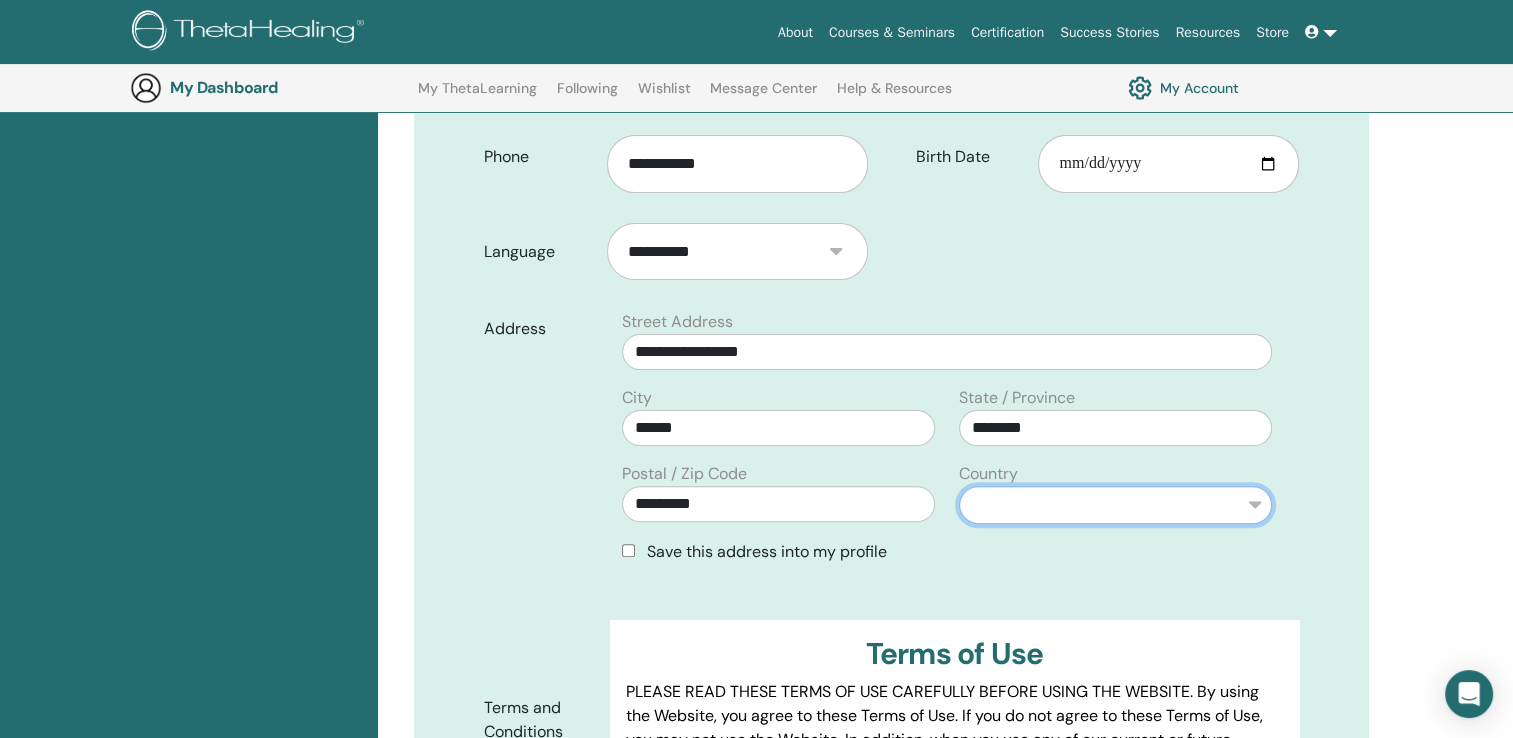 select on "**" 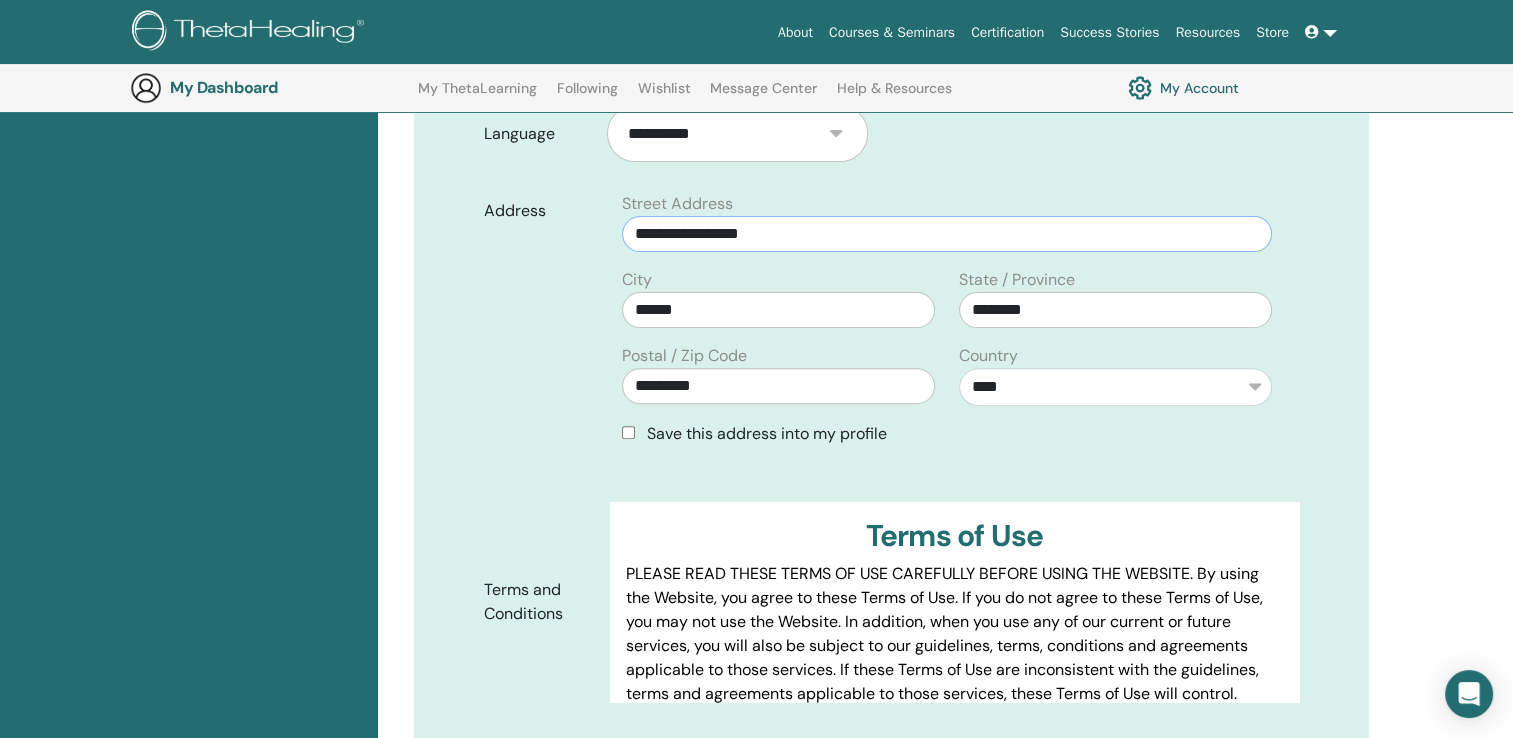 scroll, scrollTop: 608, scrollLeft: 0, axis: vertical 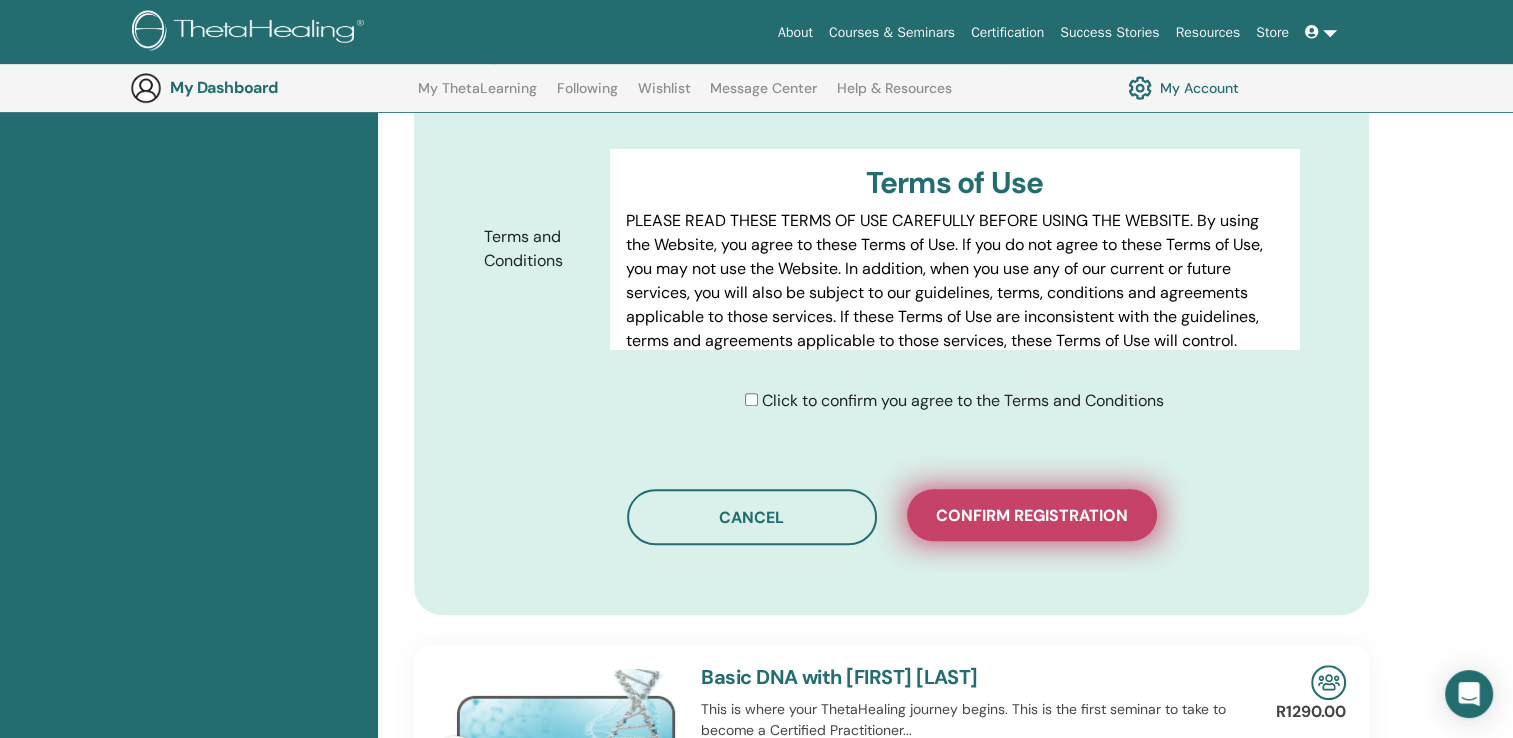 click on "Confirm registration" at bounding box center (1032, 515) 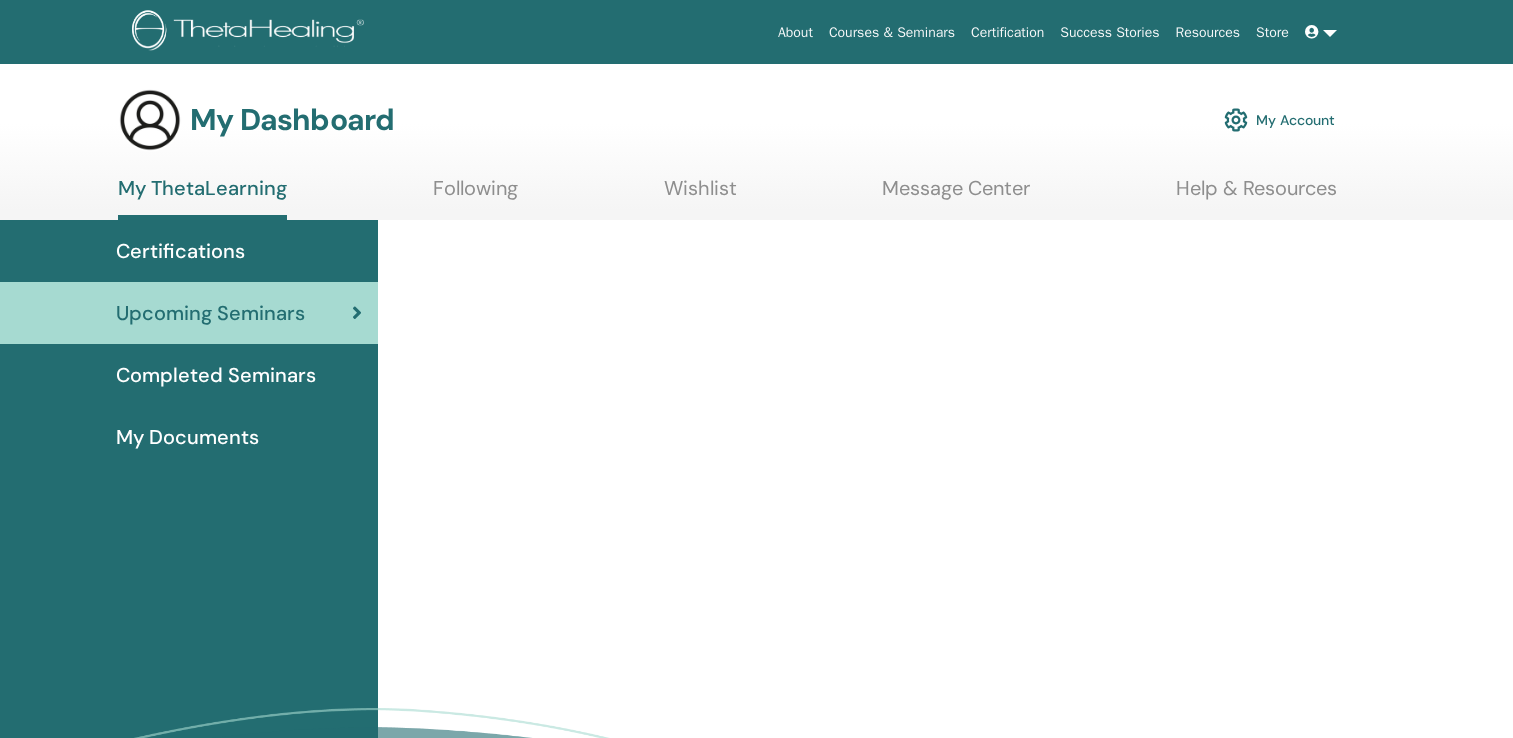 scroll, scrollTop: 0, scrollLeft: 0, axis: both 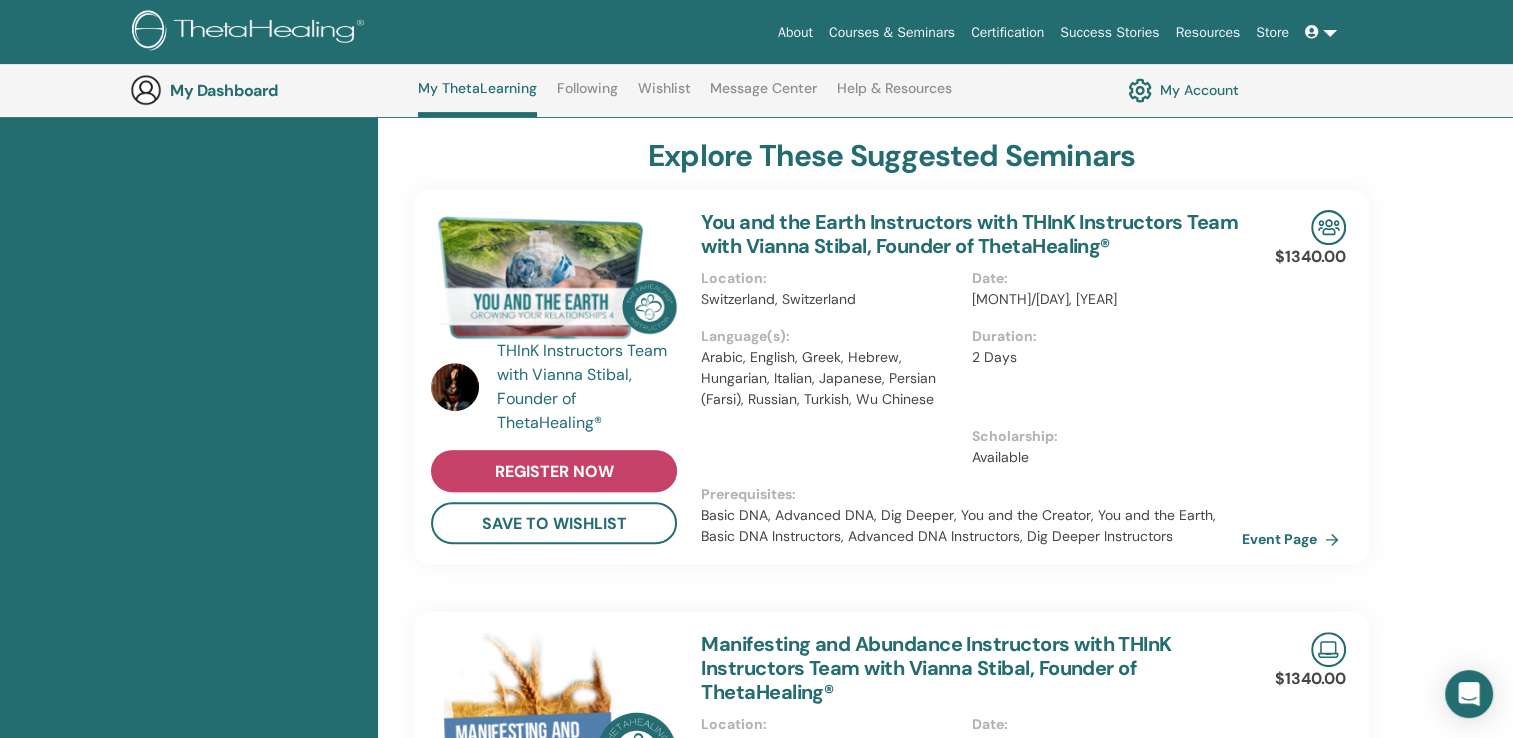 click on "register now" at bounding box center [554, 471] 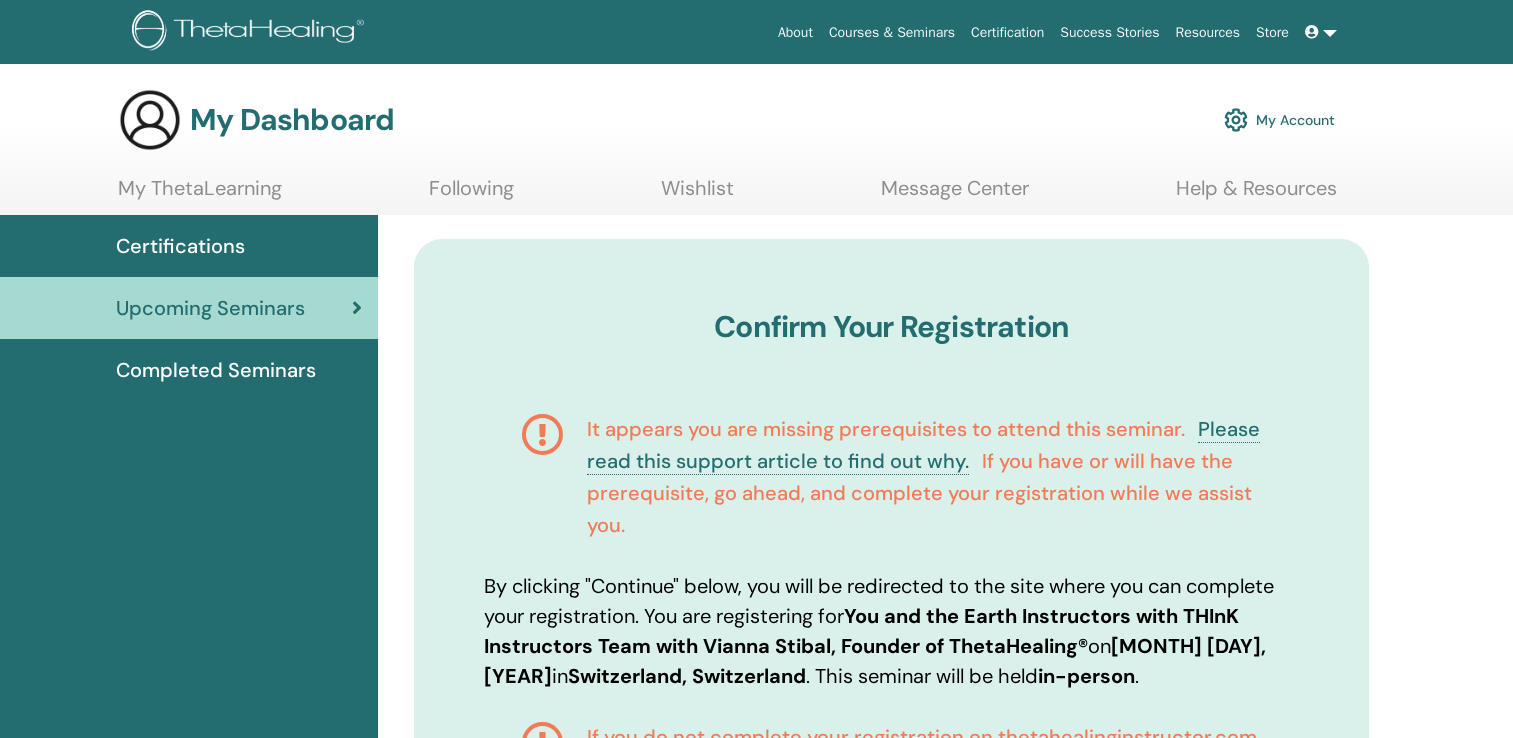 scroll, scrollTop: 0, scrollLeft: 0, axis: both 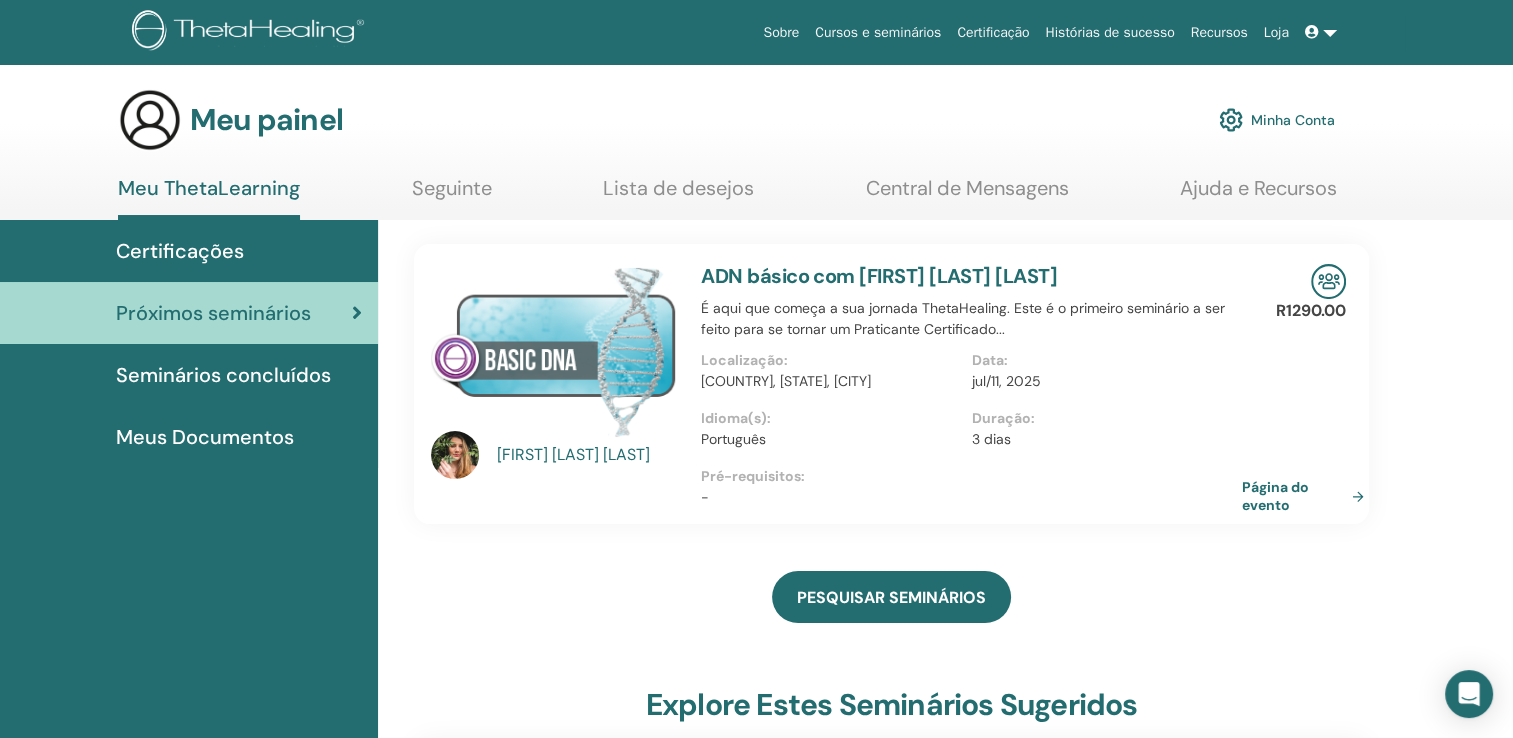 click on "Certificações" at bounding box center [180, 251] 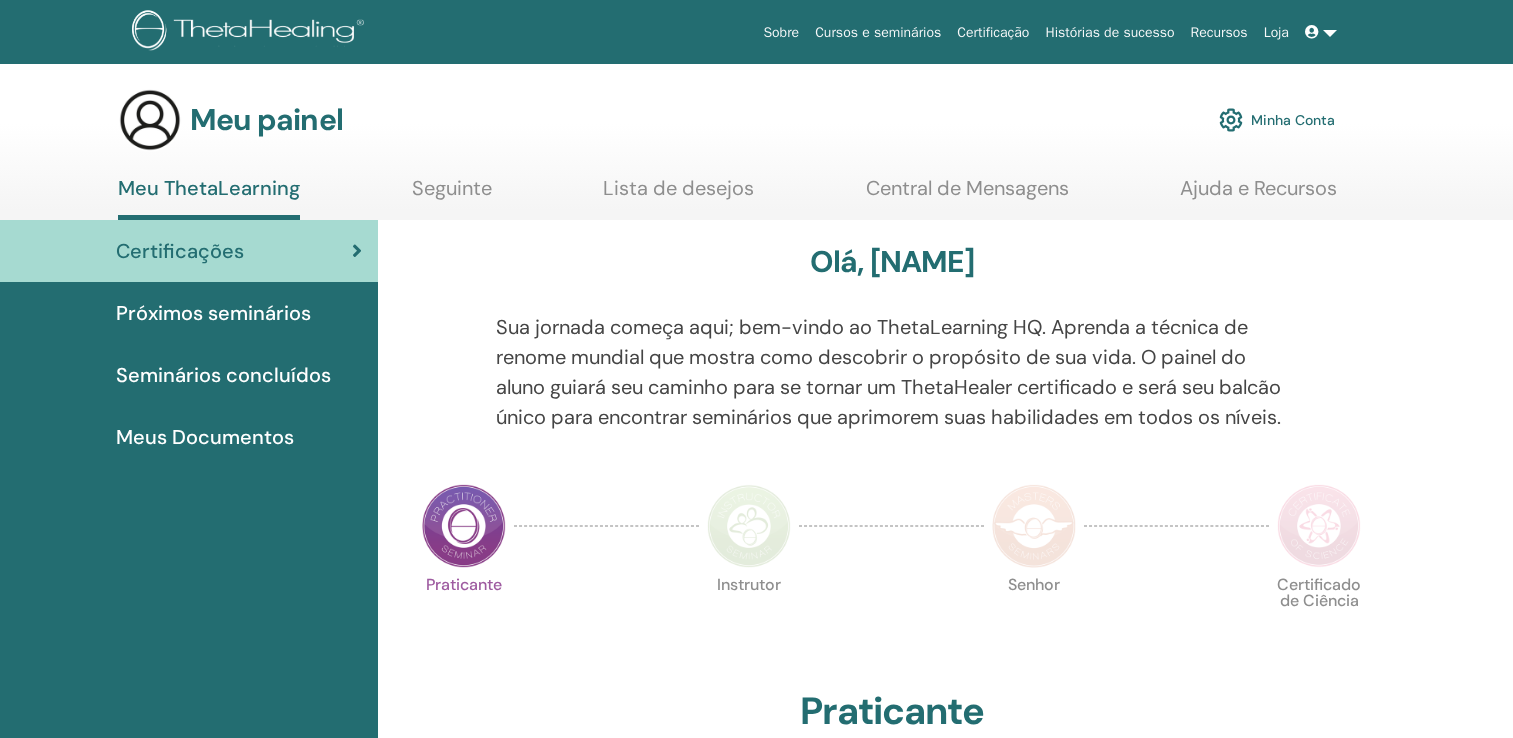 scroll, scrollTop: 0, scrollLeft: 0, axis: both 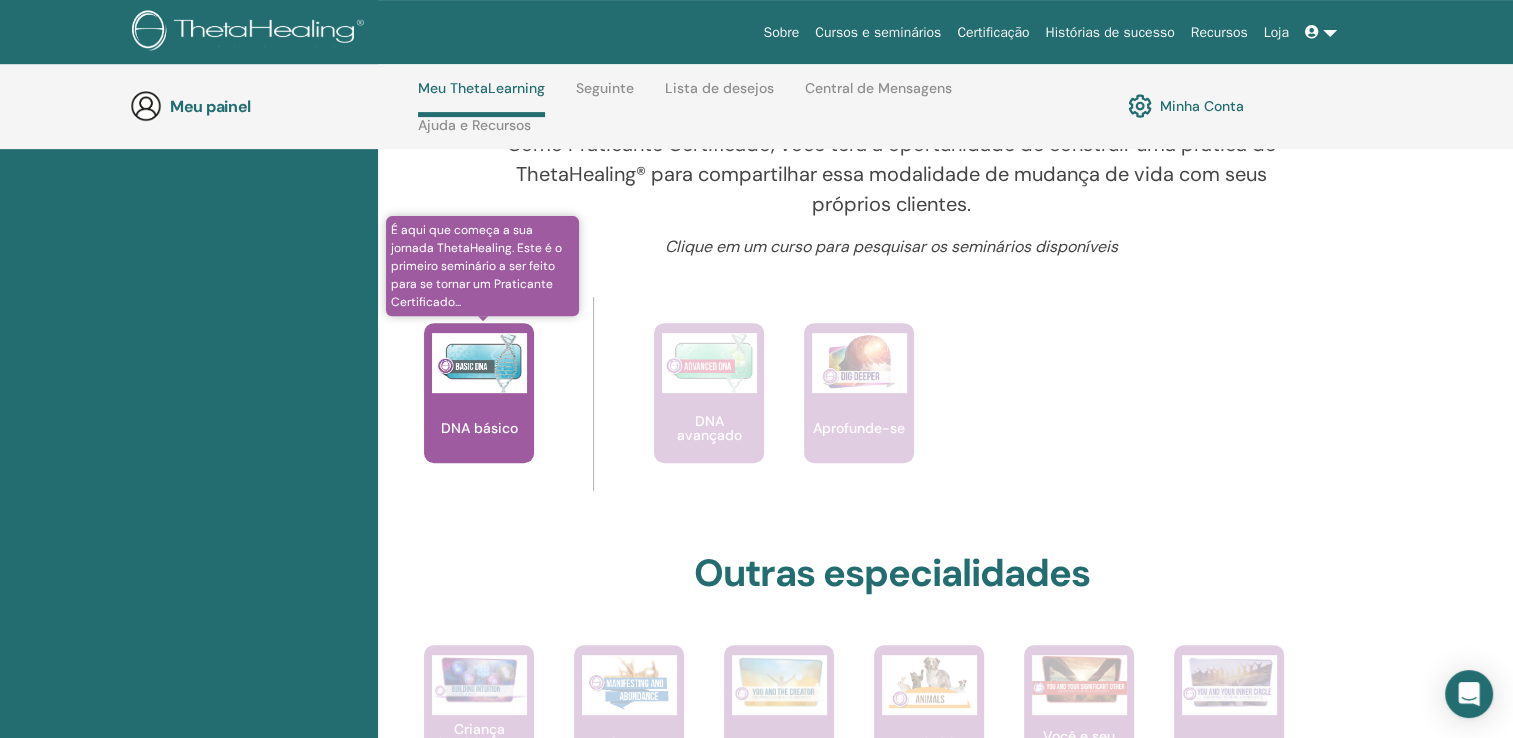 click on "DNA básico" at bounding box center [479, 428] 